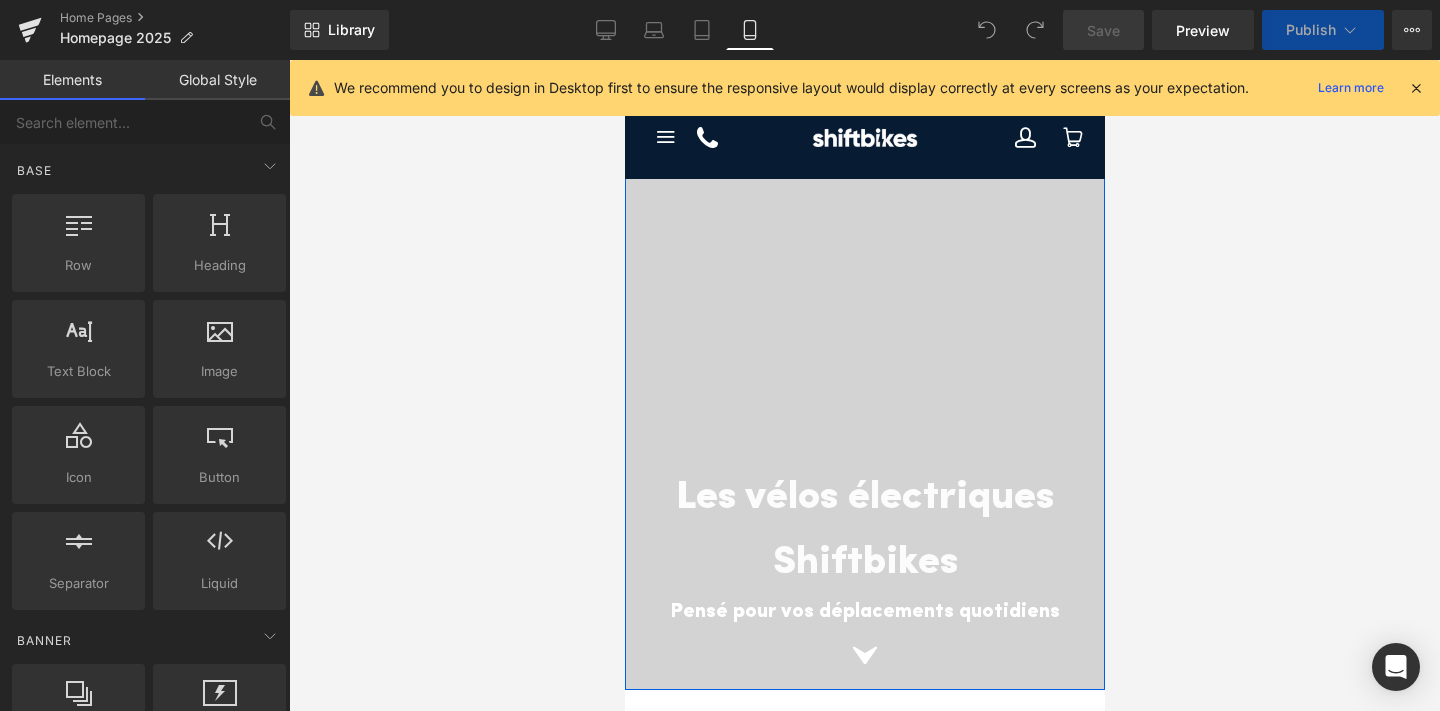 scroll, scrollTop: 0, scrollLeft: 0, axis: both 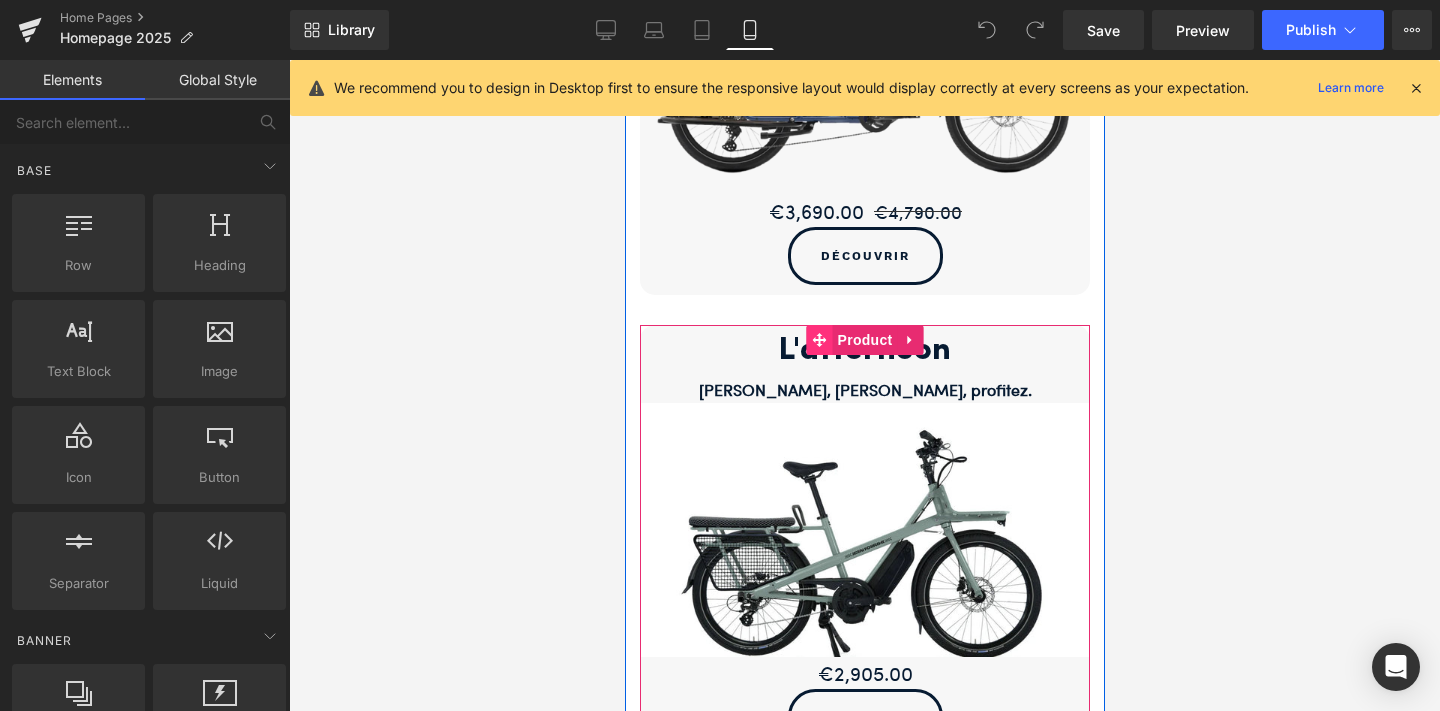 click 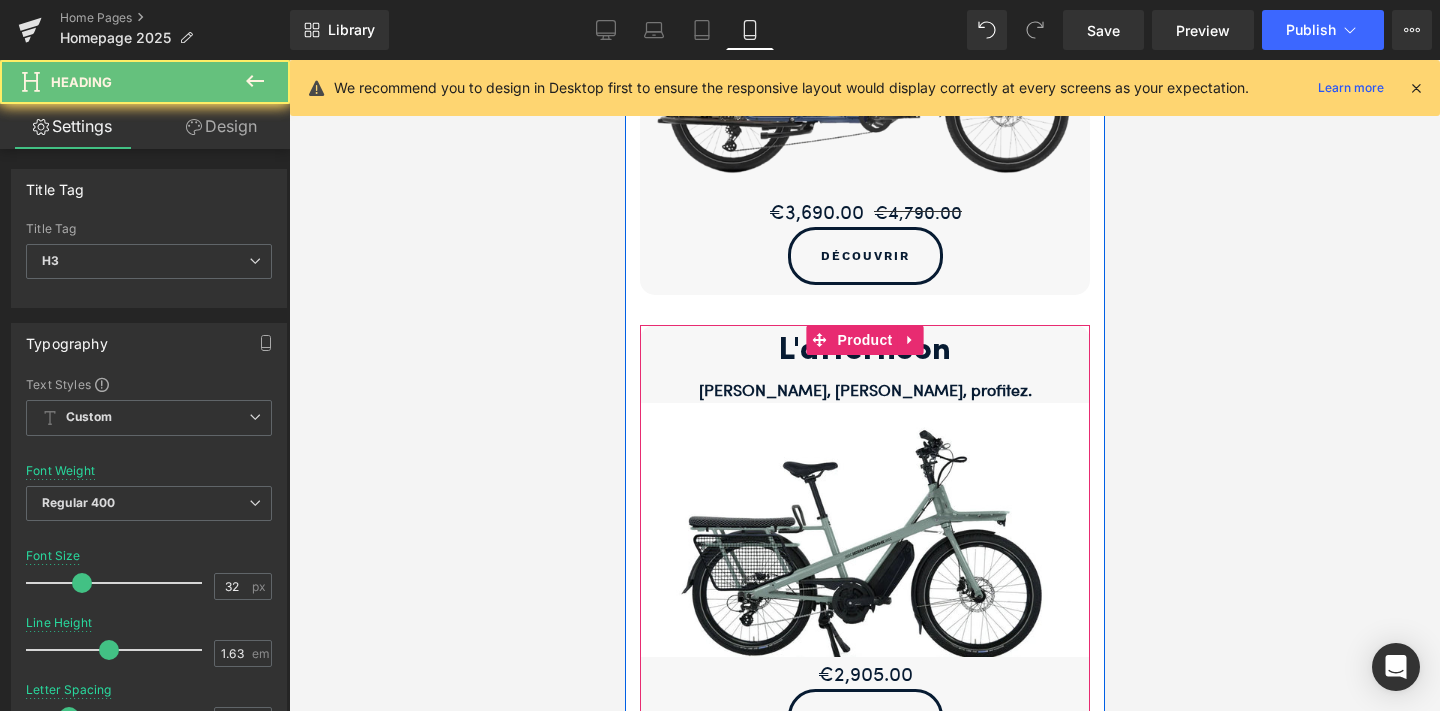 click on "L'afternoon" at bounding box center (864, 351) 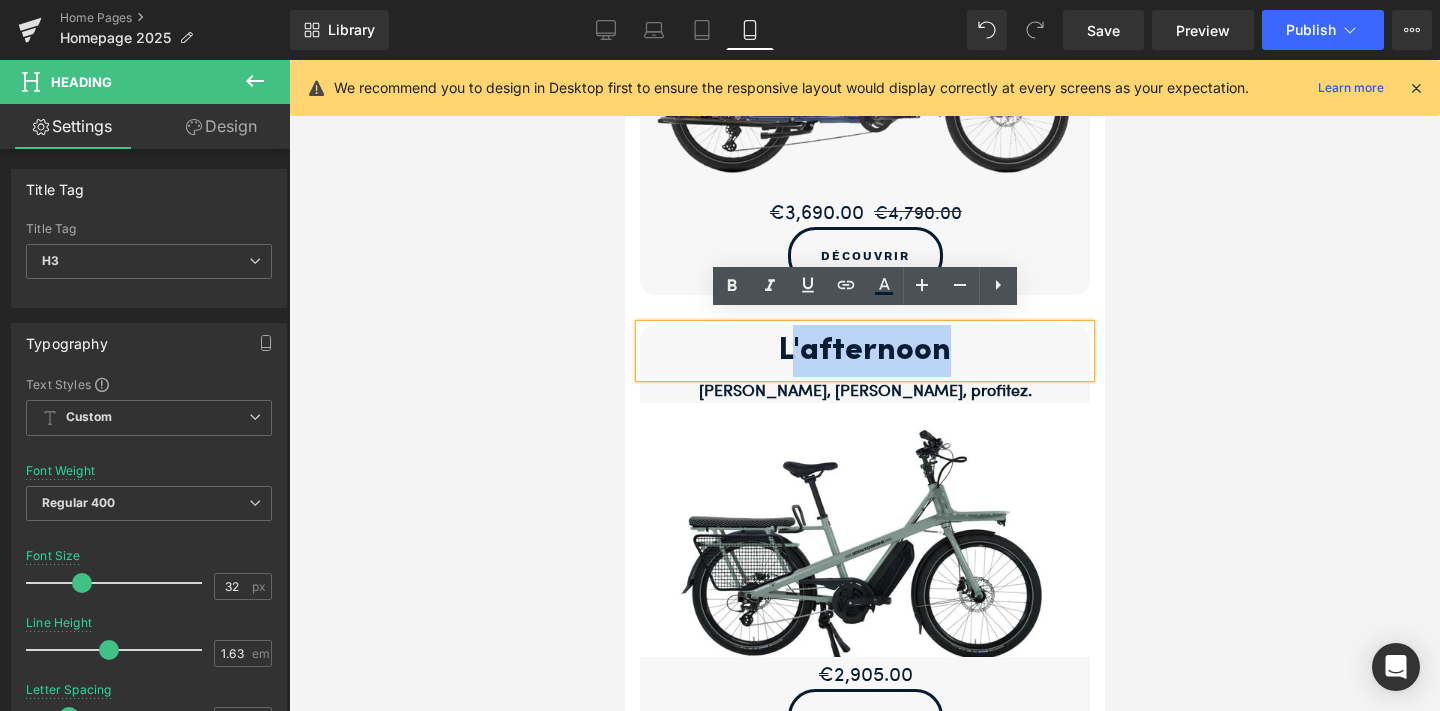 drag, startPoint x: 954, startPoint y: 338, endPoint x: 789, endPoint y: 327, distance: 165.36626 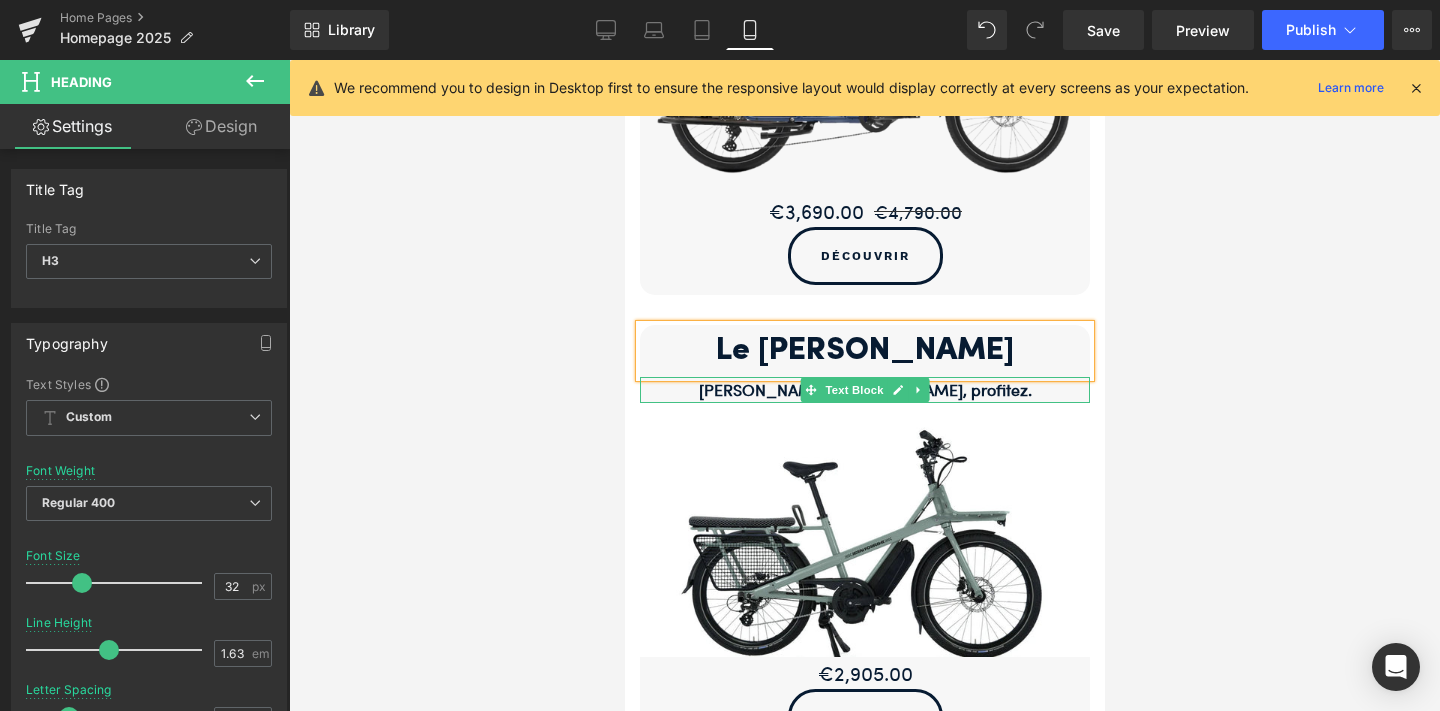 click on "[PERSON_NAME], [PERSON_NAME], profitez." at bounding box center [864, 389] 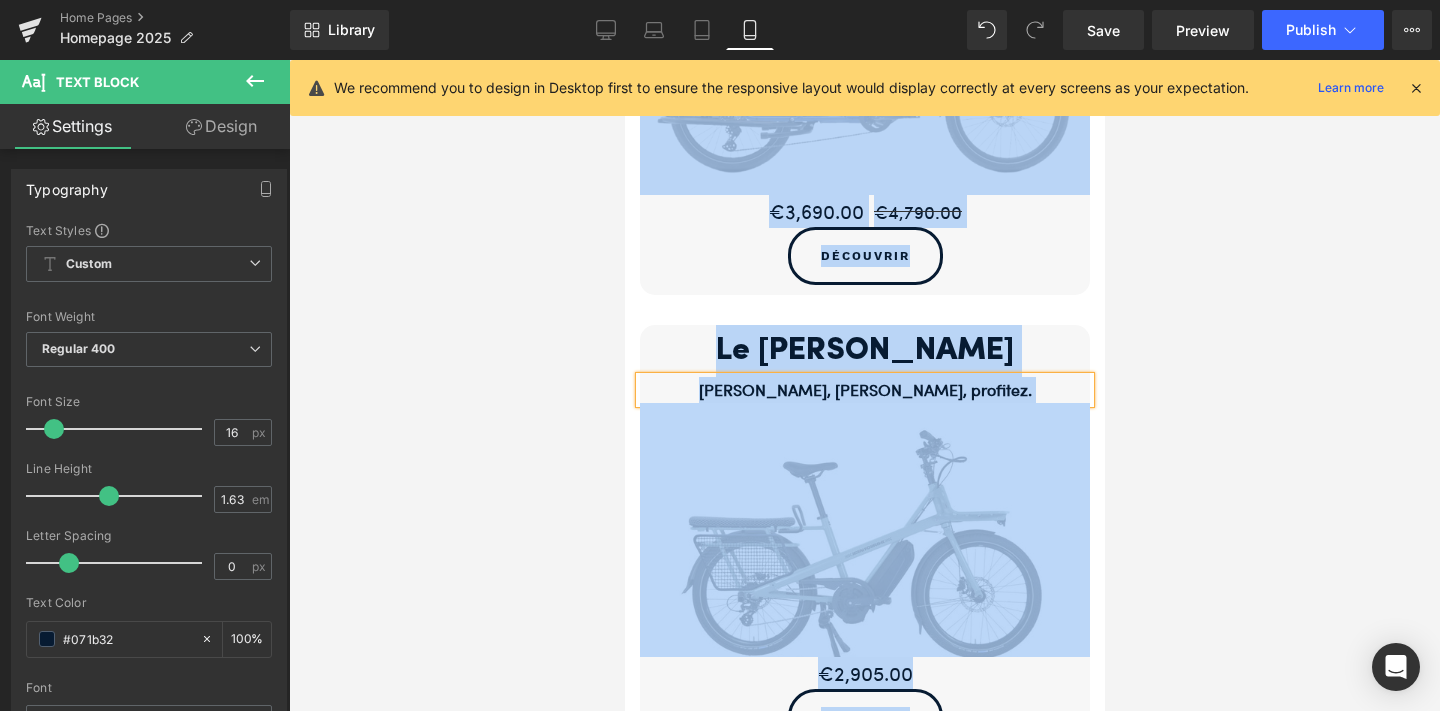 click on "[PERSON_NAME], [PERSON_NAME], profitez." at bounding box center [864, 389] 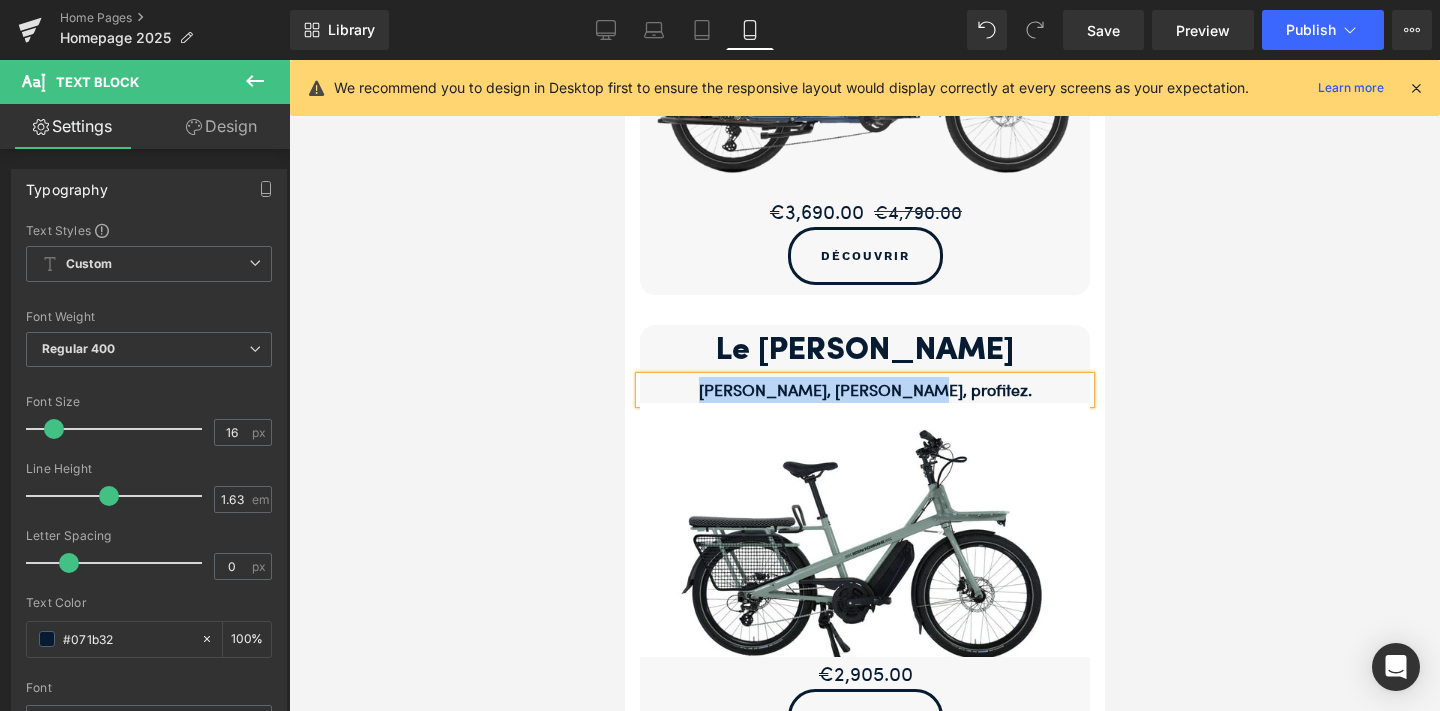 type 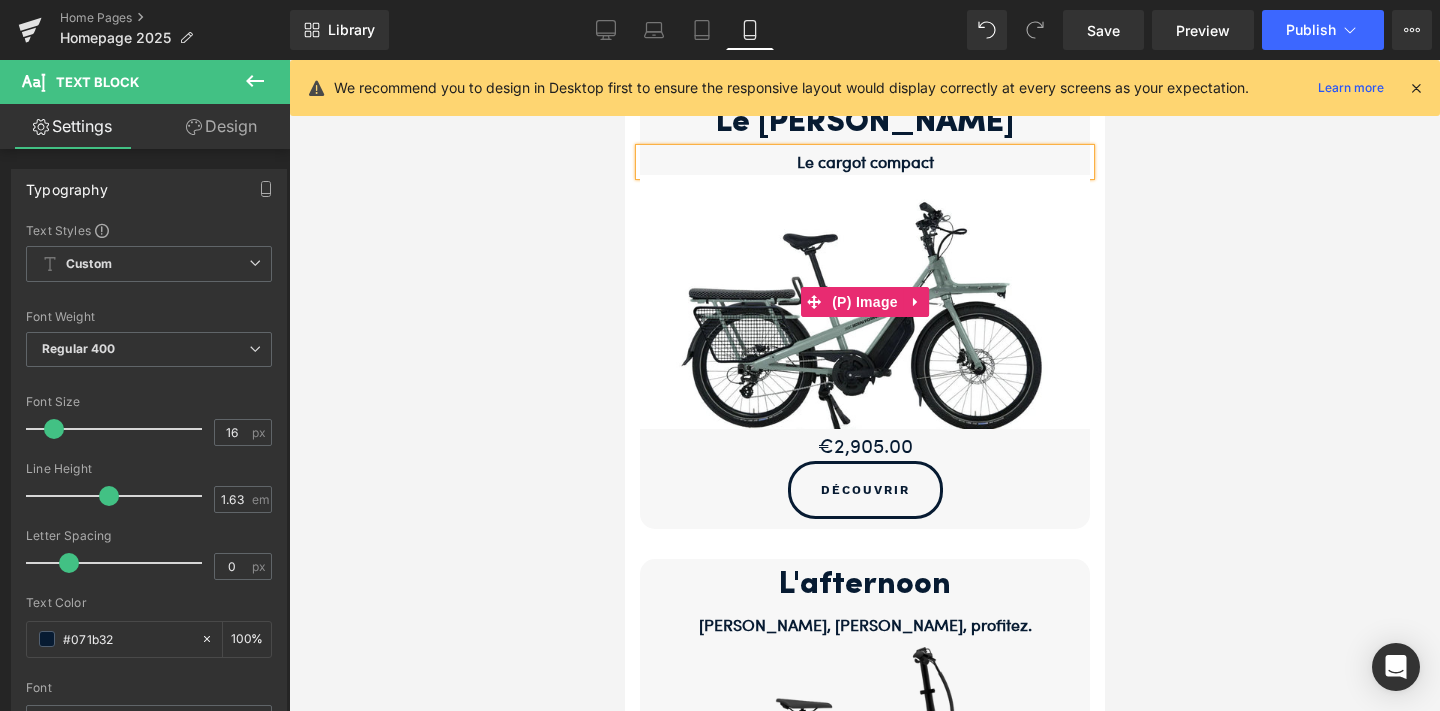 scroll, scrollTop: 2502, scrollLeft: 0, axis: vertical 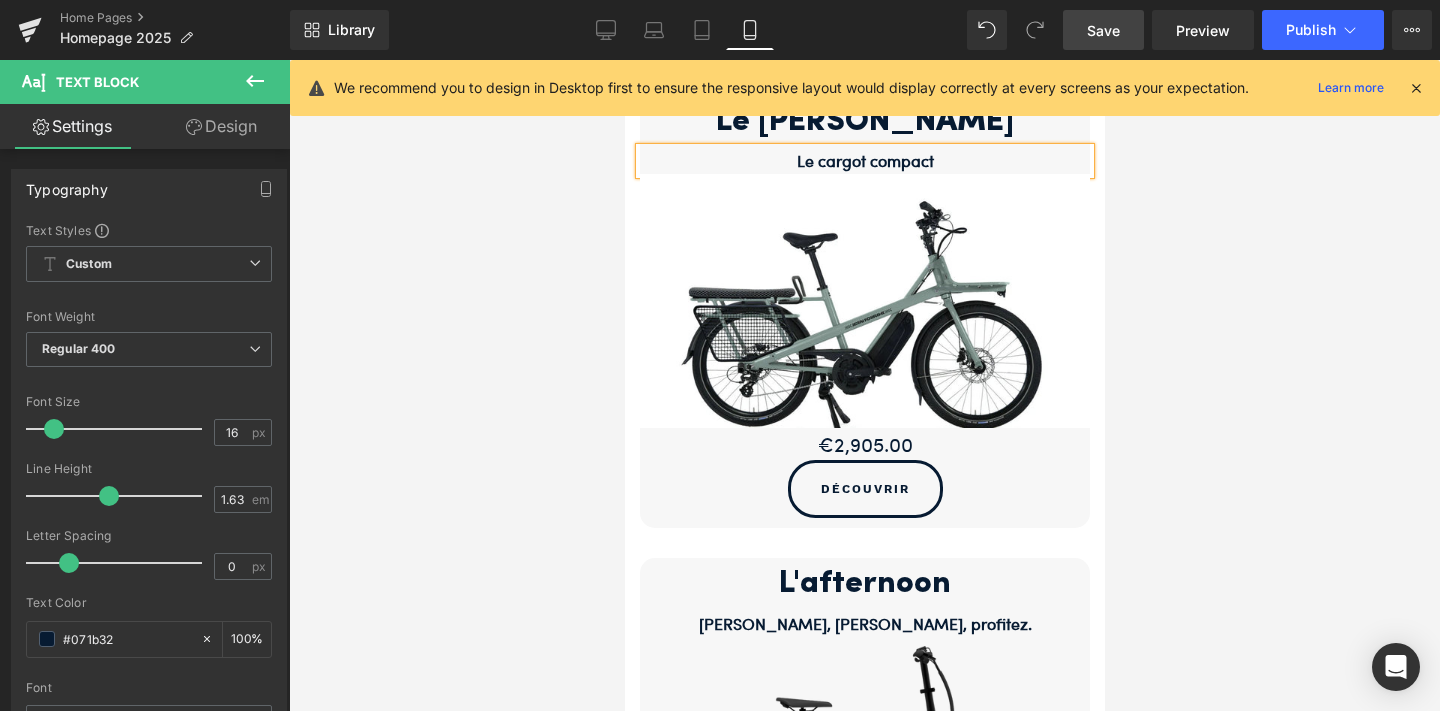 click on "Save" at bounding box center [1103, 30] 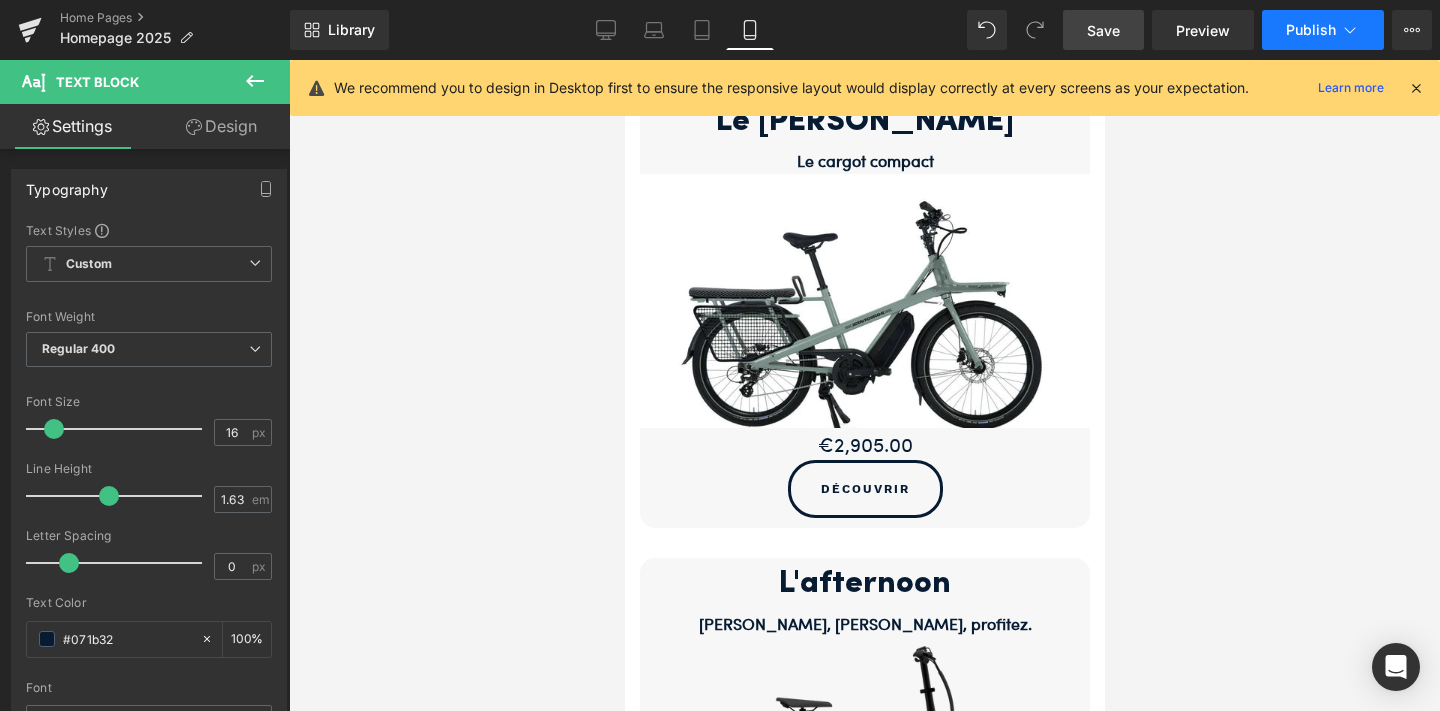 click on "Publish" at bounding box center (1311, 30) 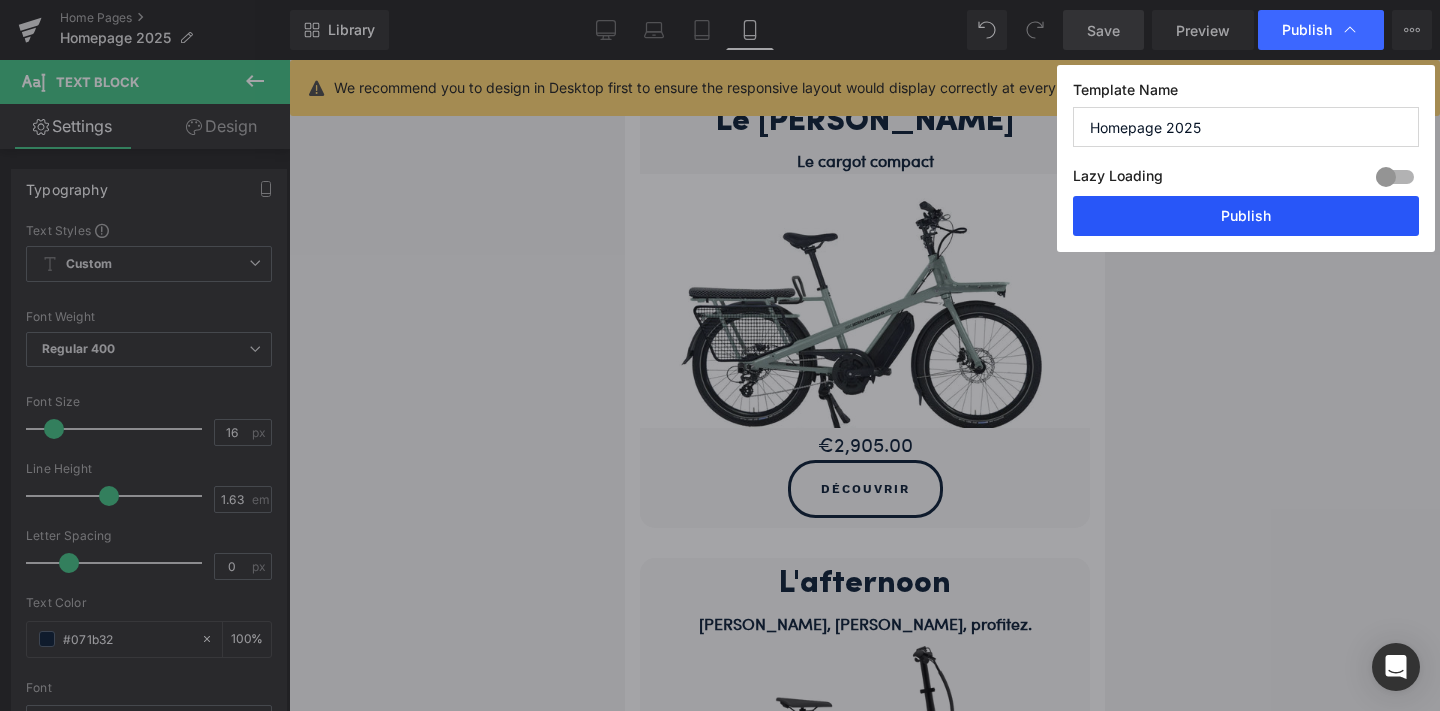 click on "Publish" at bounding box center [1246, 216] 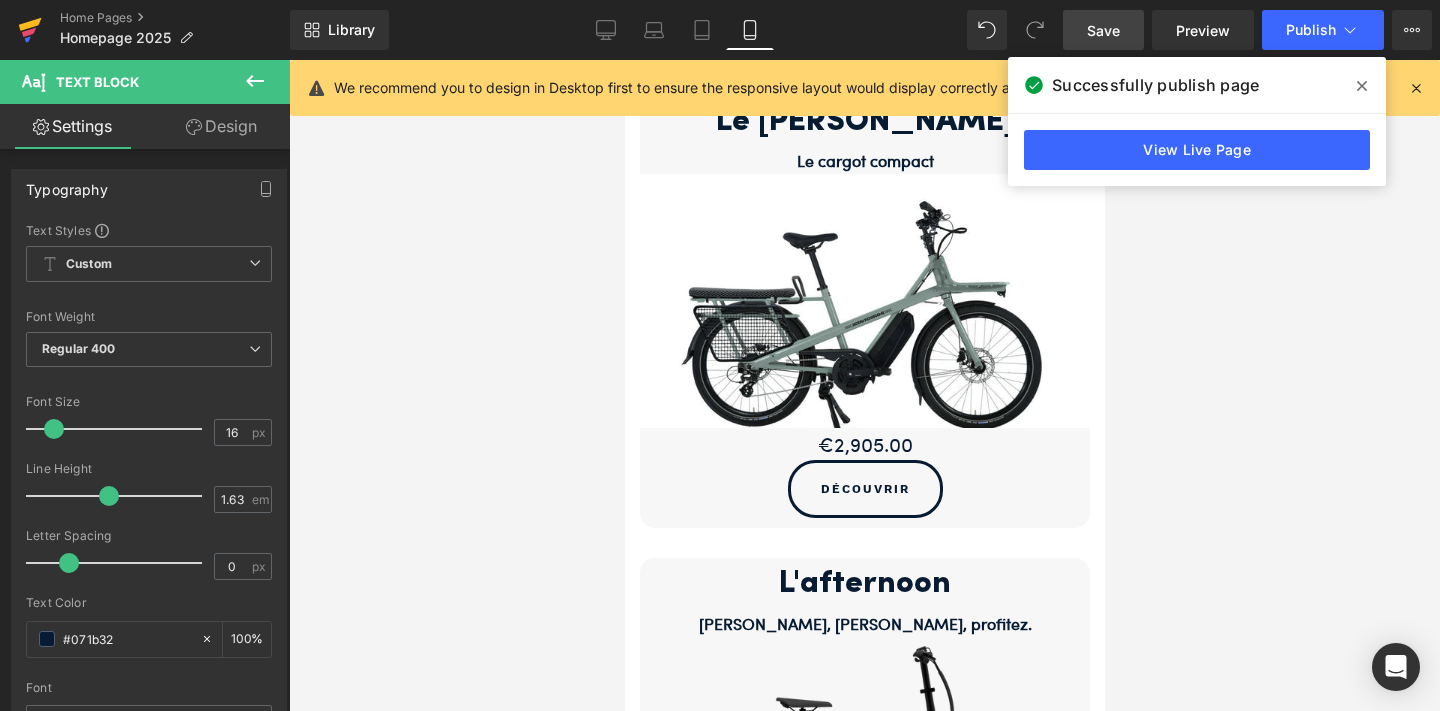click 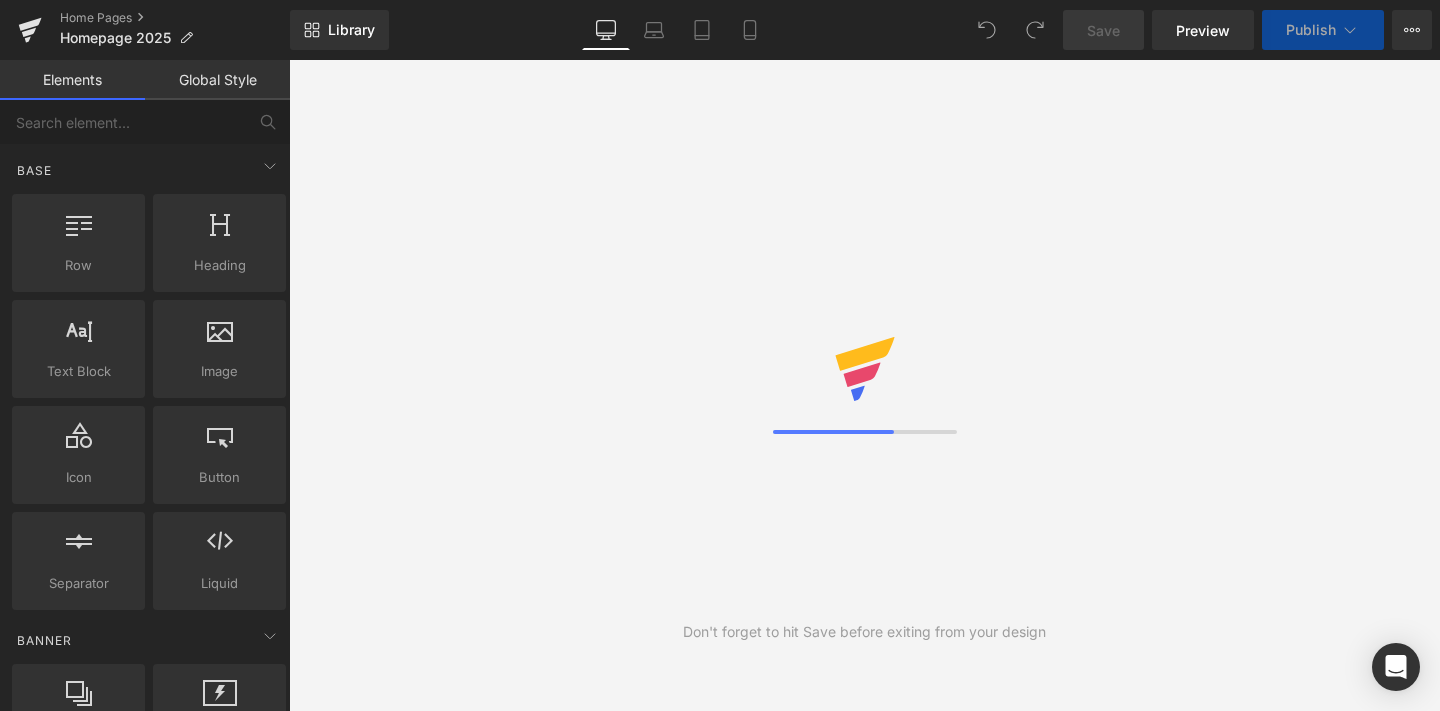 scroll, scrollTop: 0, scrollLeft: 0, axis: both 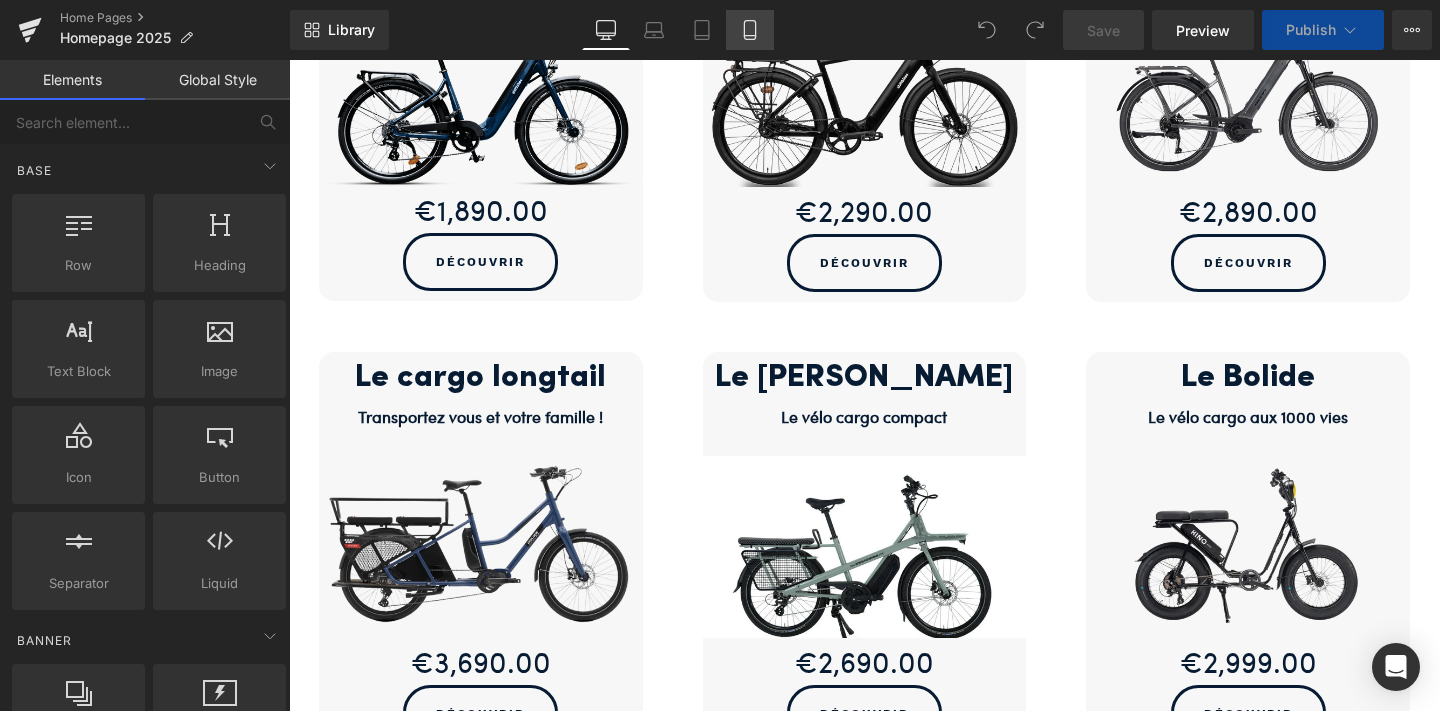 click 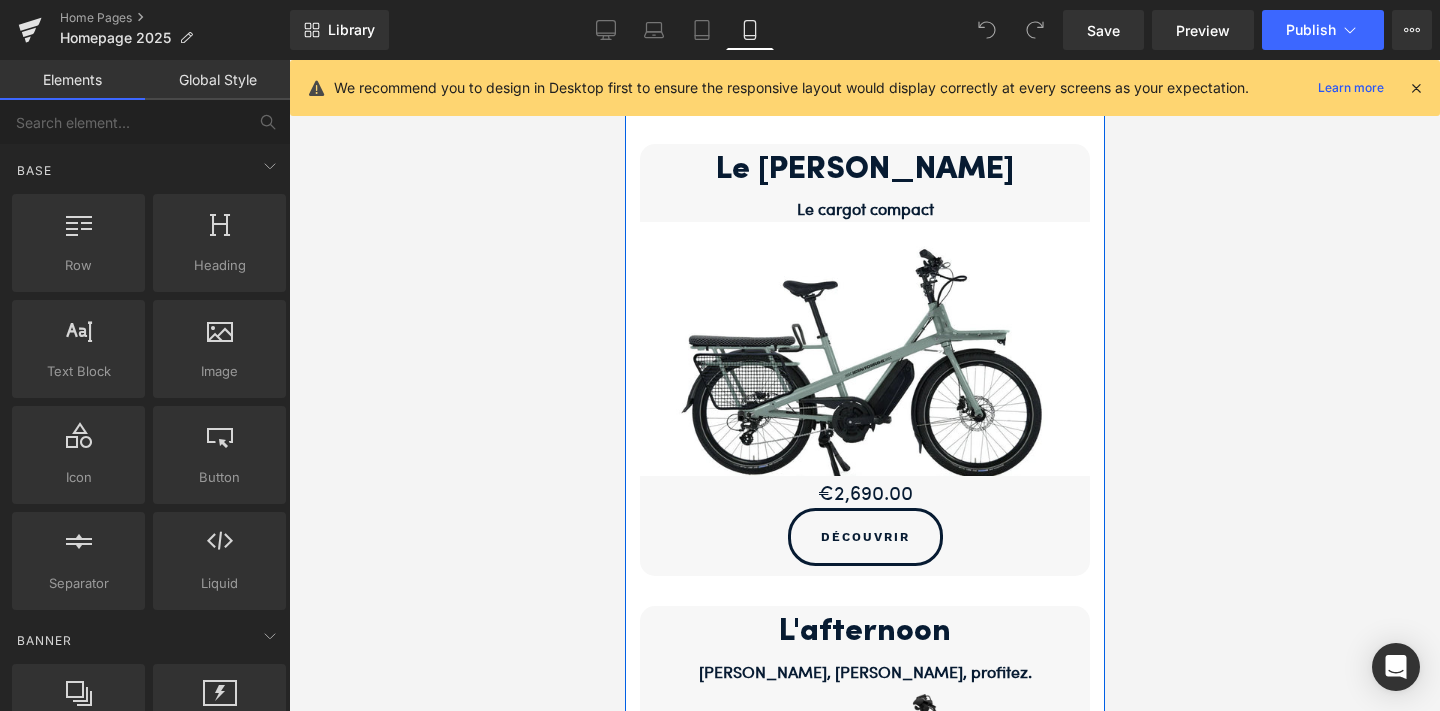 scroll, scrollTop: 2475, scrollLeft: 0, axis: vertical 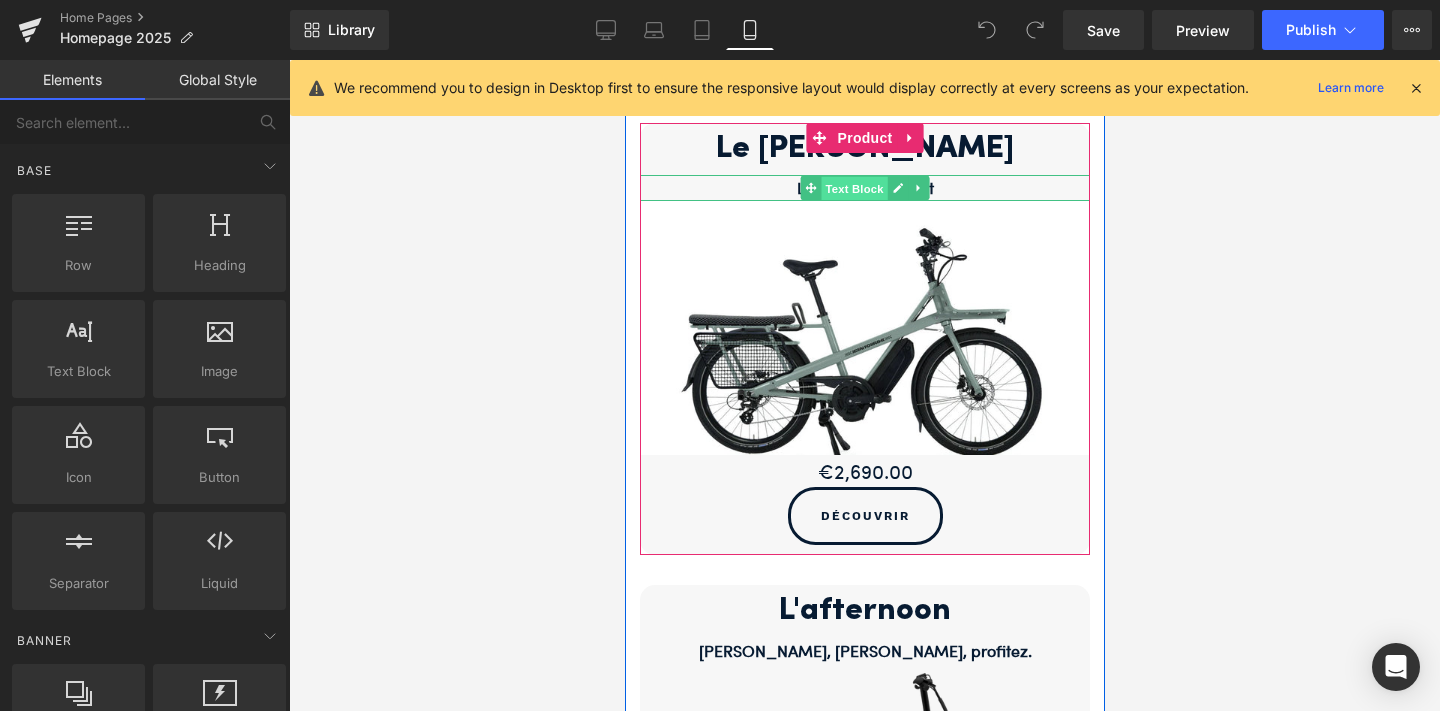 click on "Text Block" at bounding box center [853, 189] 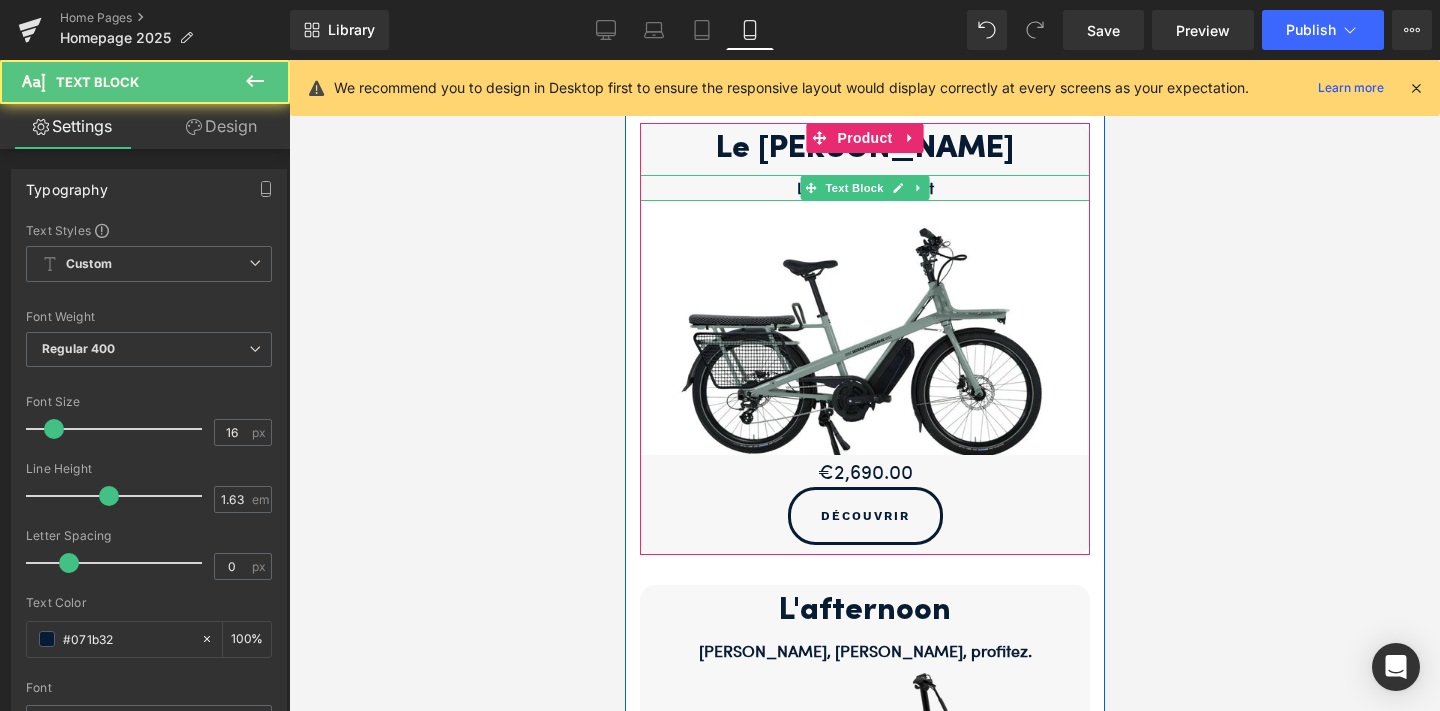click on "Le cargot compact" at bounding box center (864, 188) 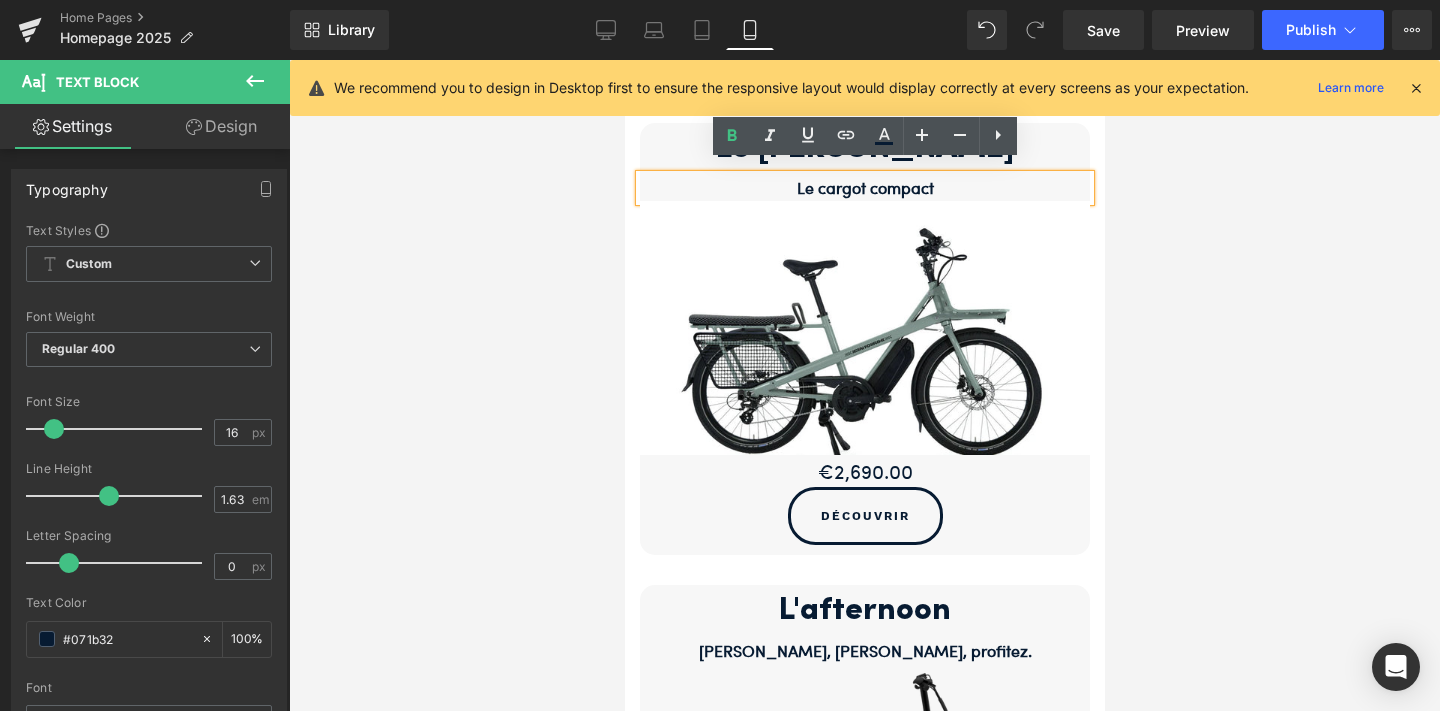 click on "Le cargot compact" at bounding box center [864, 187] 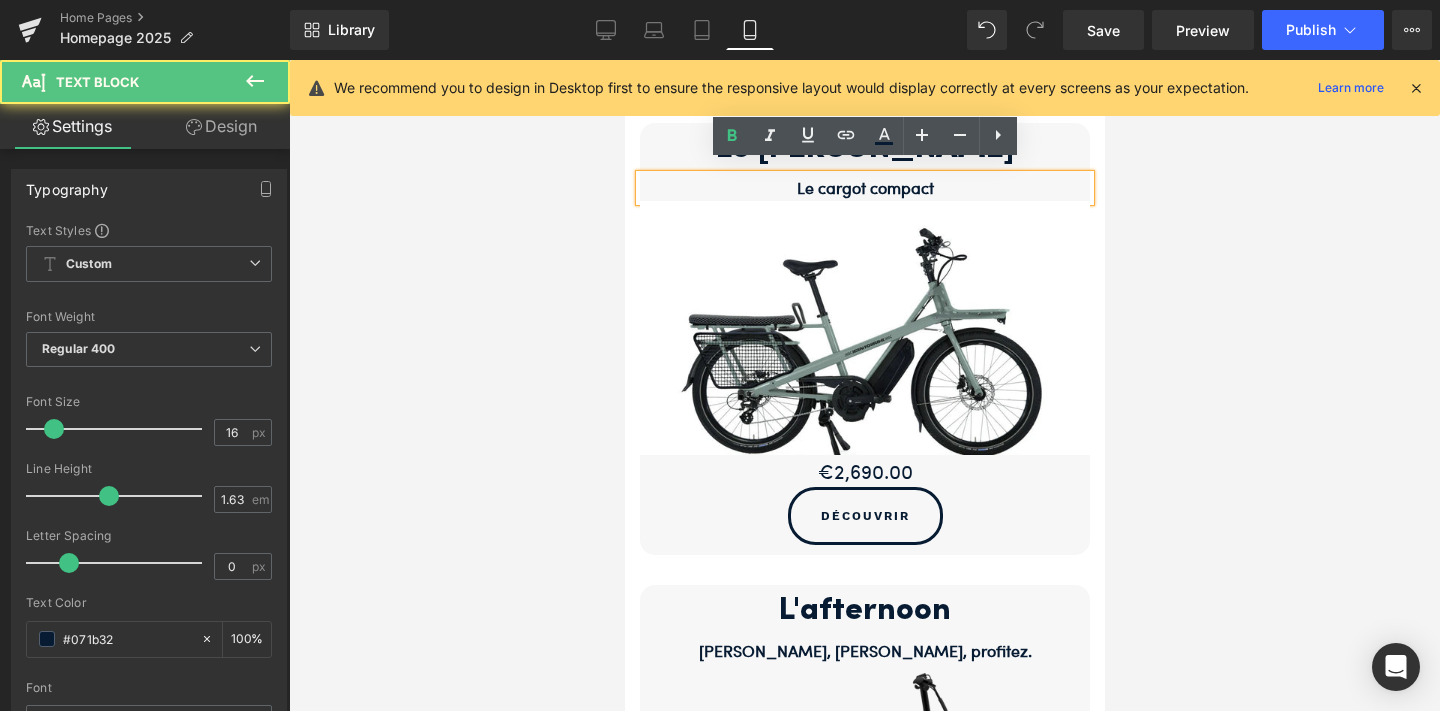 type 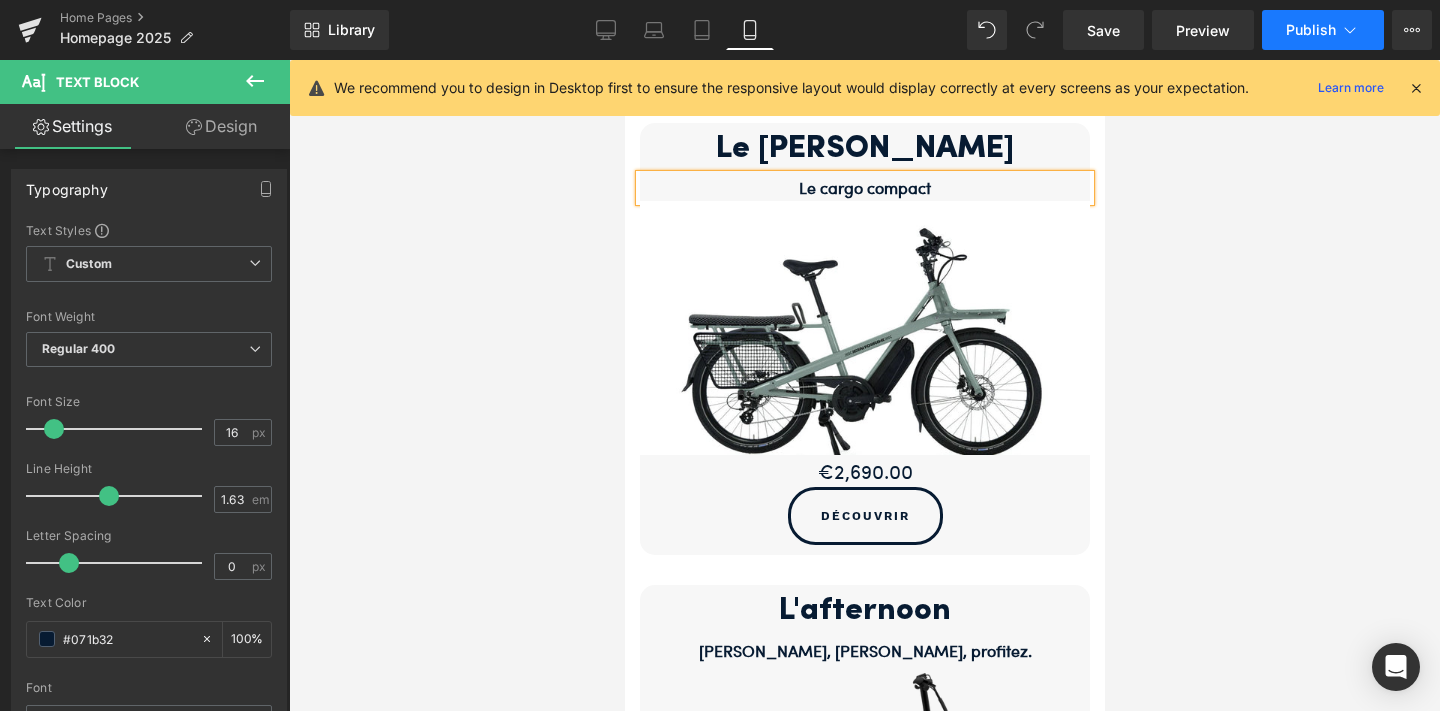 click on "Publish" at bounding box center [1311, 30] 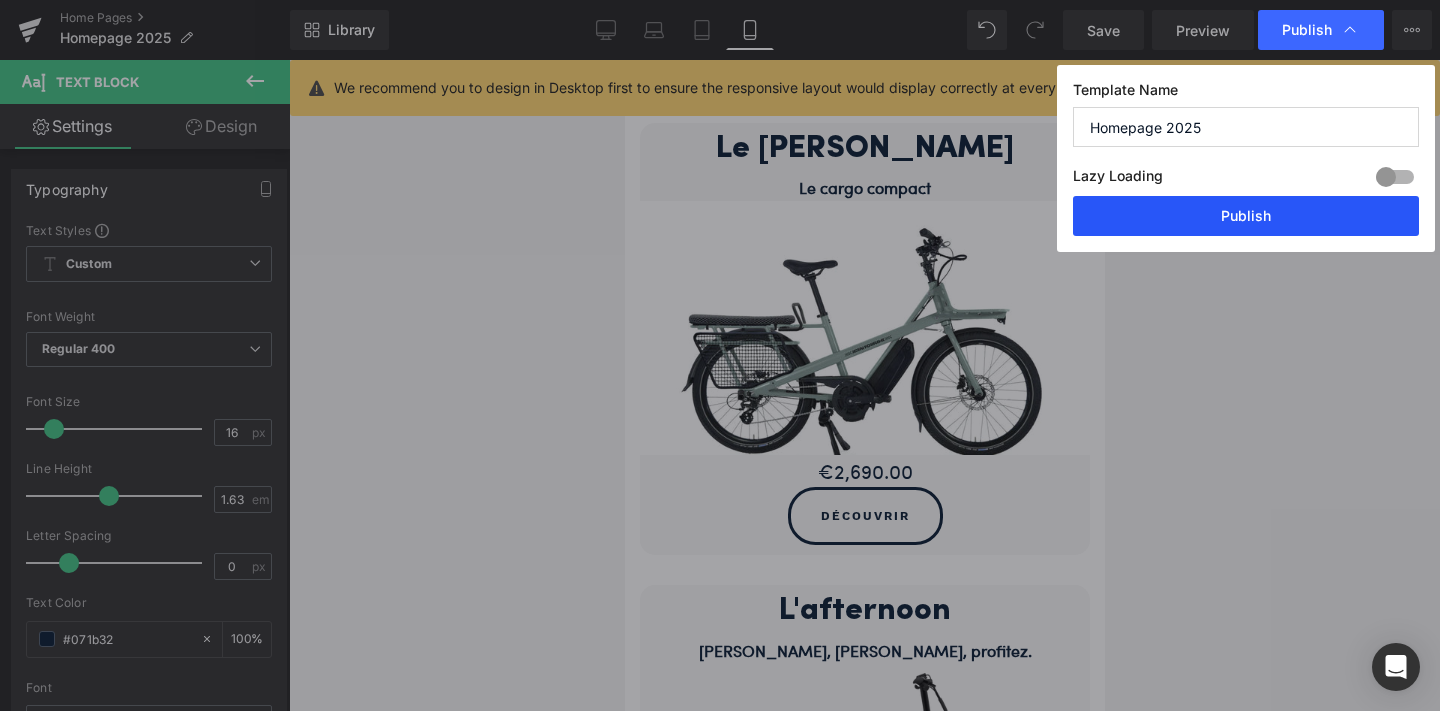 click on "Publish" at bounding box center [1246, 216] 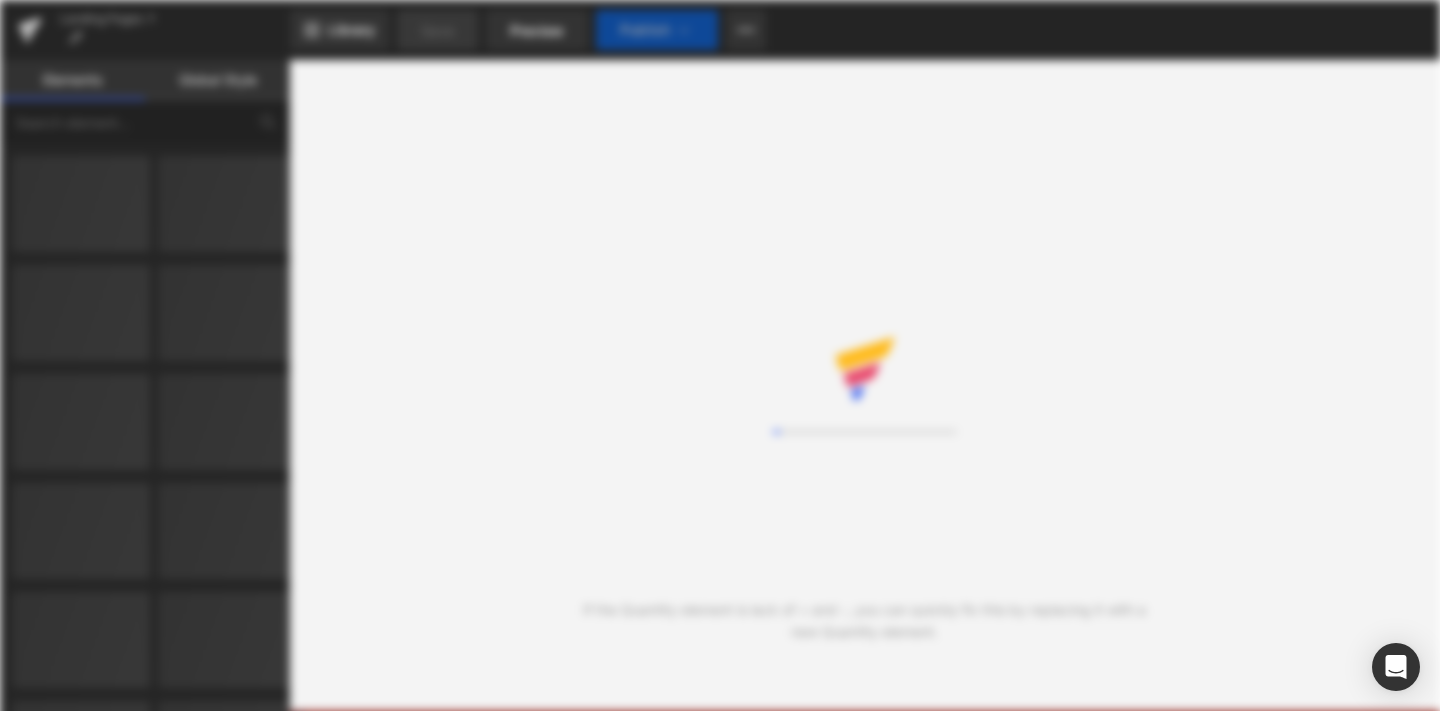 scroll, scrollTop: 0, scrollLeft: 0, axis: both 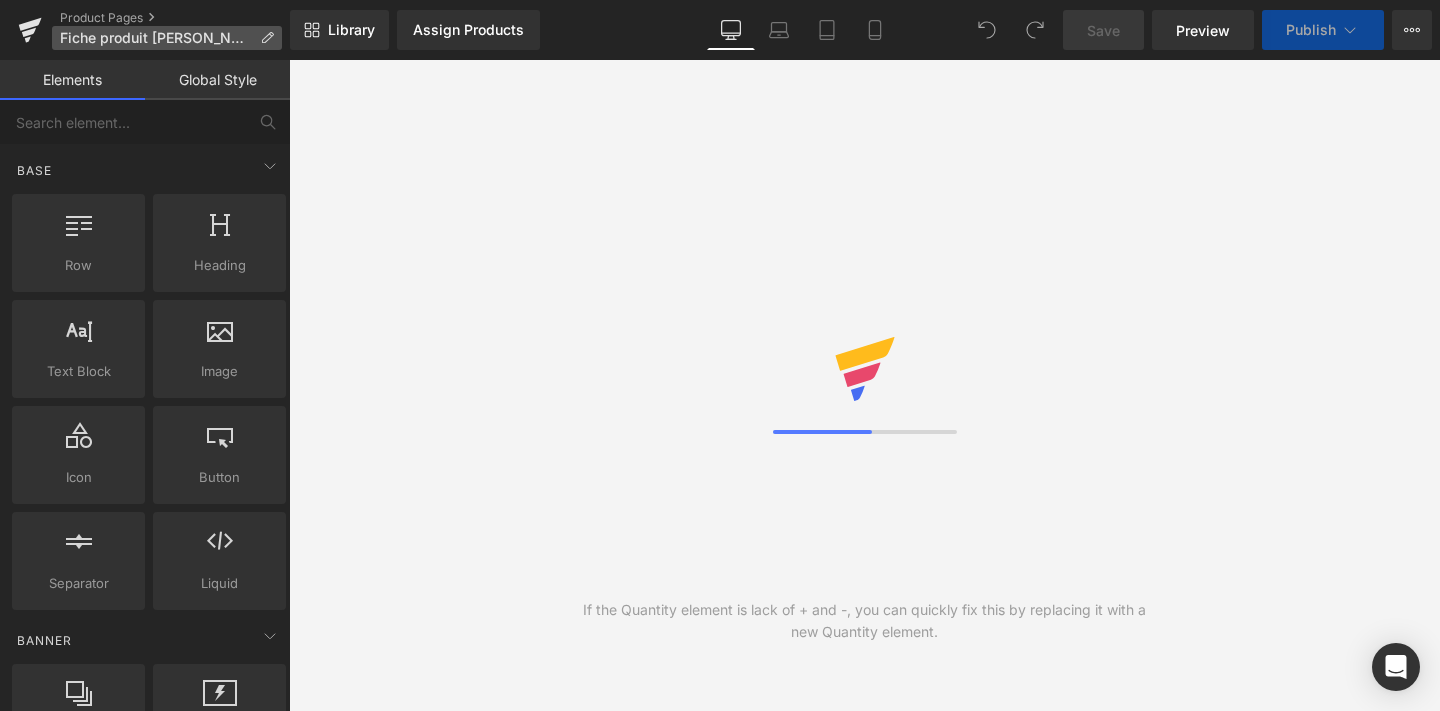 click on "Fiche produit Jean Fouche" at bounding box center (156, 38) 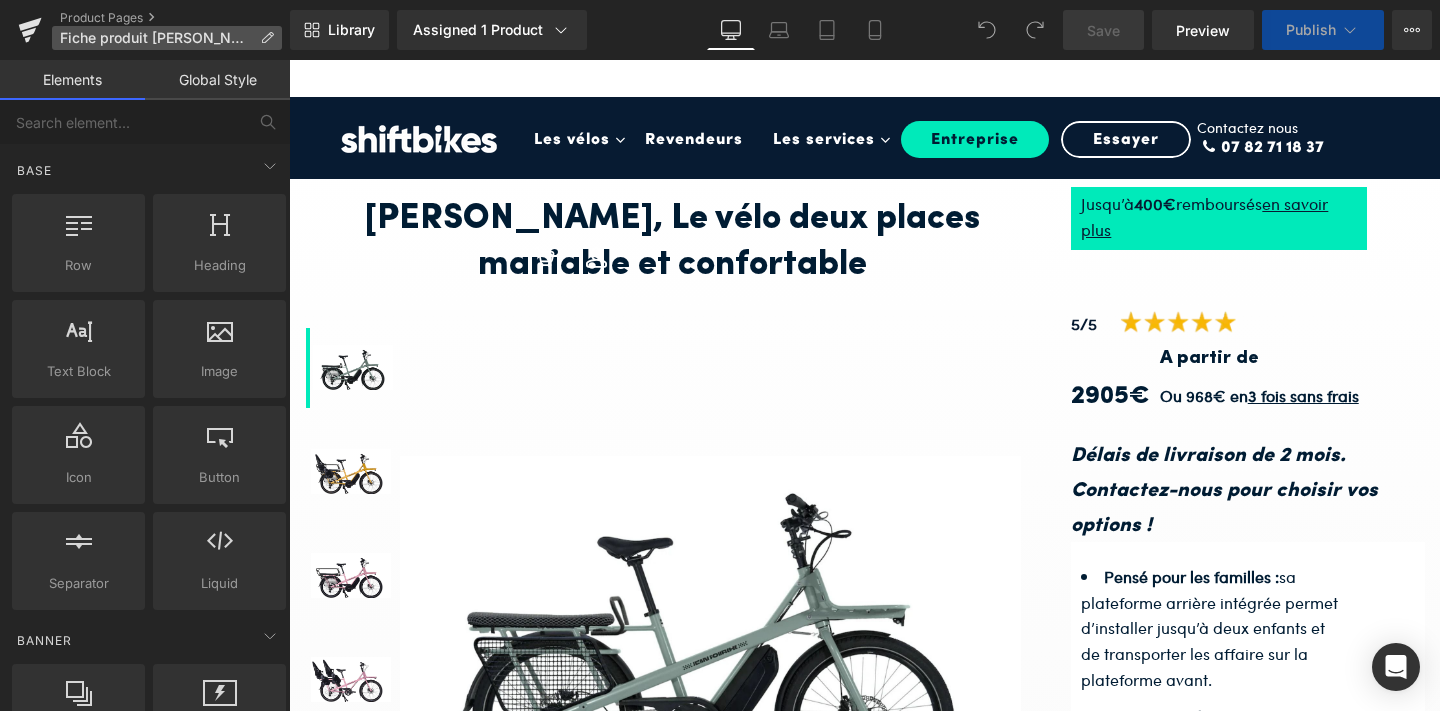 click on "You are previewing how the   will restyle your page. You can not edit Elements in Preset Preview Mode.  Product Pages Fiche produit Jean Fouche Library Assigned 1 Product  Product Preview
Jean Fourche Manage assigned products Desktop Desktop Laptop Tablet Mobile Save Preview Publish Scheduled View Live Page View with current Template Save Template to Library Schedule Publish  Optimize  Publish Settings Shortcuts  Your page can’t be published   You've reached the maximum number of published pages on your plan  (15/999999).  You need to upgrade your plan or unpublish all your pages to get 1 publish slot.   Unpublish pages   Upgrade plan  Elements Global Style Base Row  rows, columns, layouts, div Heading  headings, titles, h1,h2,h3,h4,h5,h6 Text Block  texts, paragraphs, contents, blocks Image  images, photos, alts, uploads Icon  icons, symbols Button  button, call to action, cta Separator  separators, dividers, horizontal lines Liquid  Banner Parallax  Hero Banner  Stack Tabs  Carousel  Pricing" at bounding box center [720, 0] 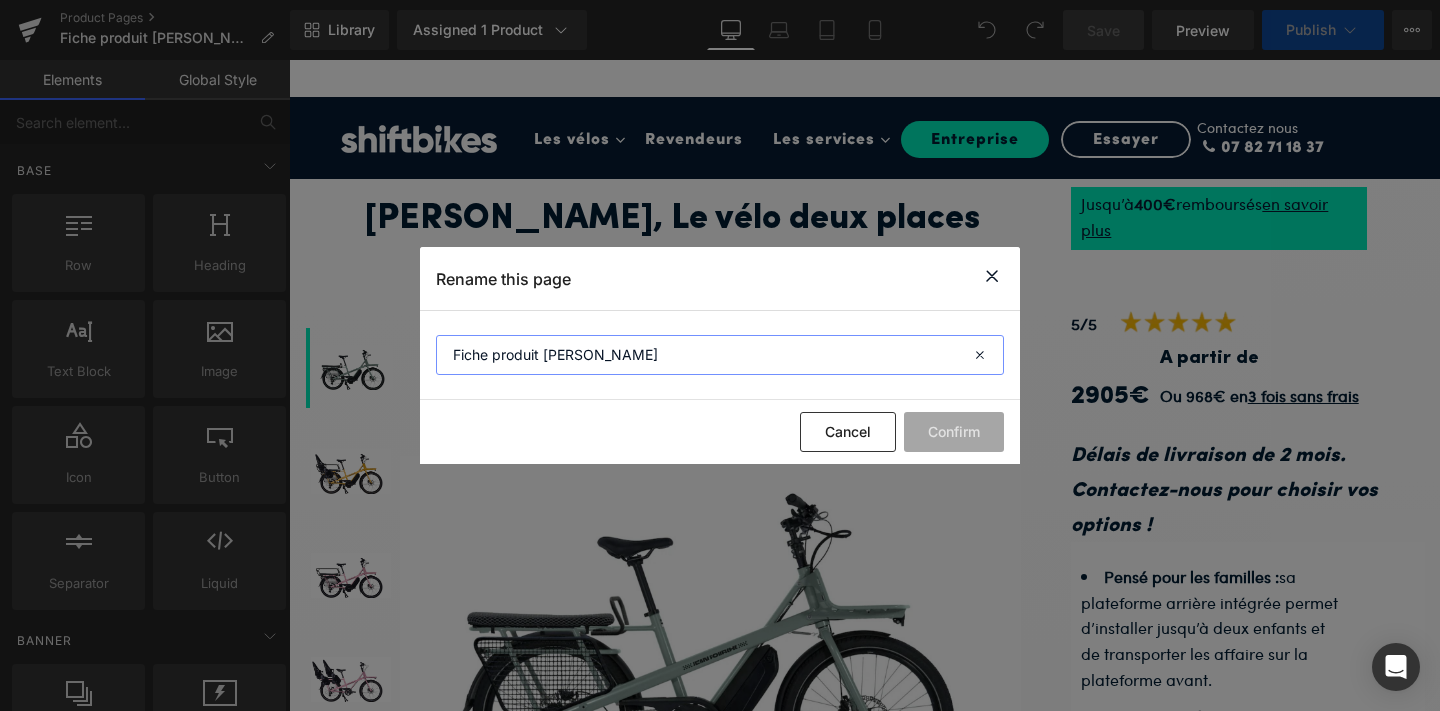 click on "Fiche produit Jean Fouche" at bounding box center [720, 355] 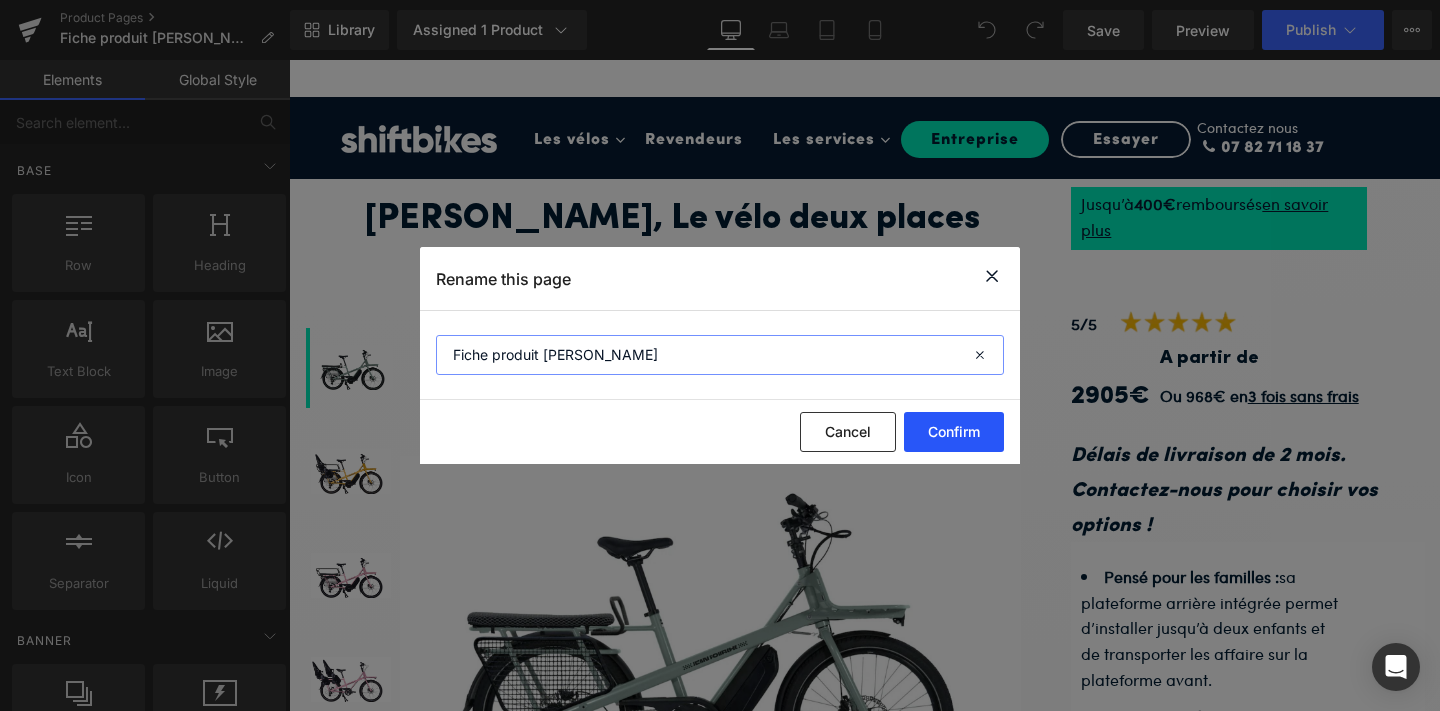 type on "Fiche produit Jean Fourche" 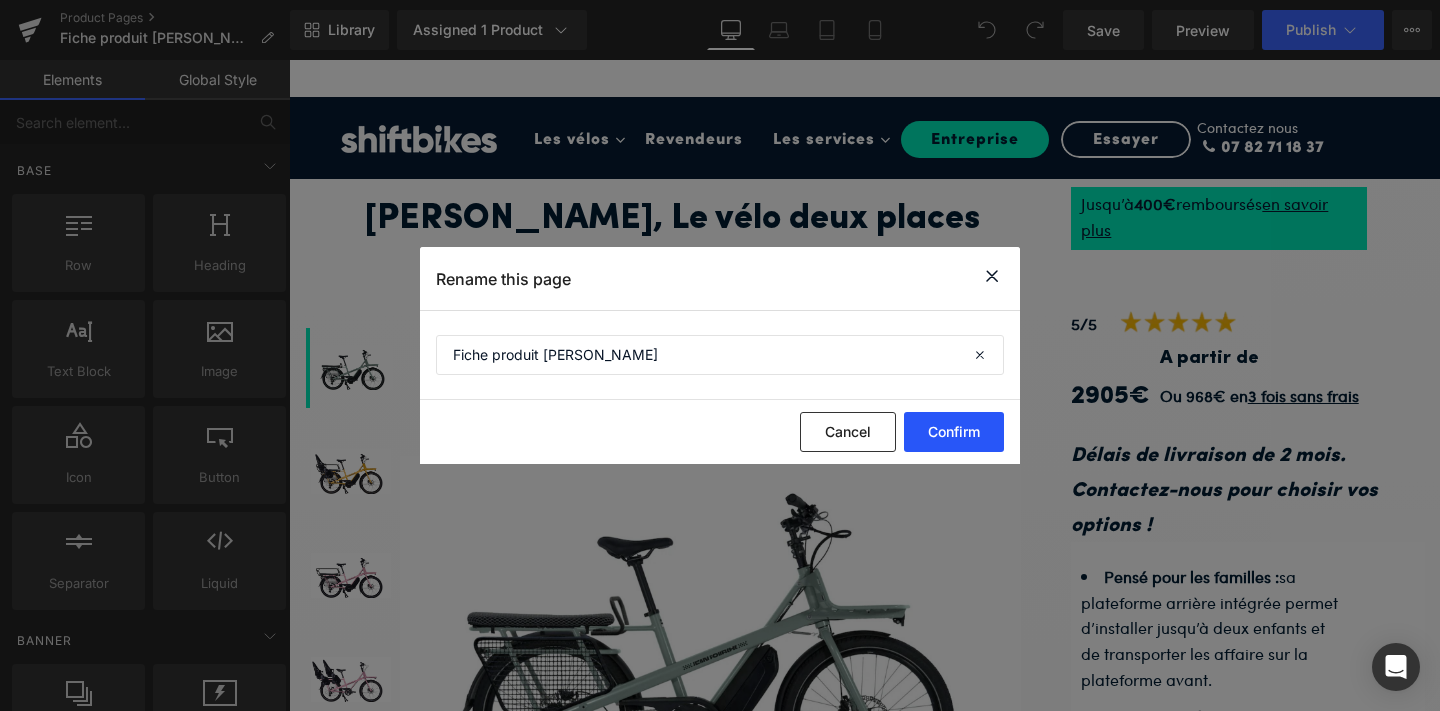 click on "Confirm" at bounding box center (954, 432) 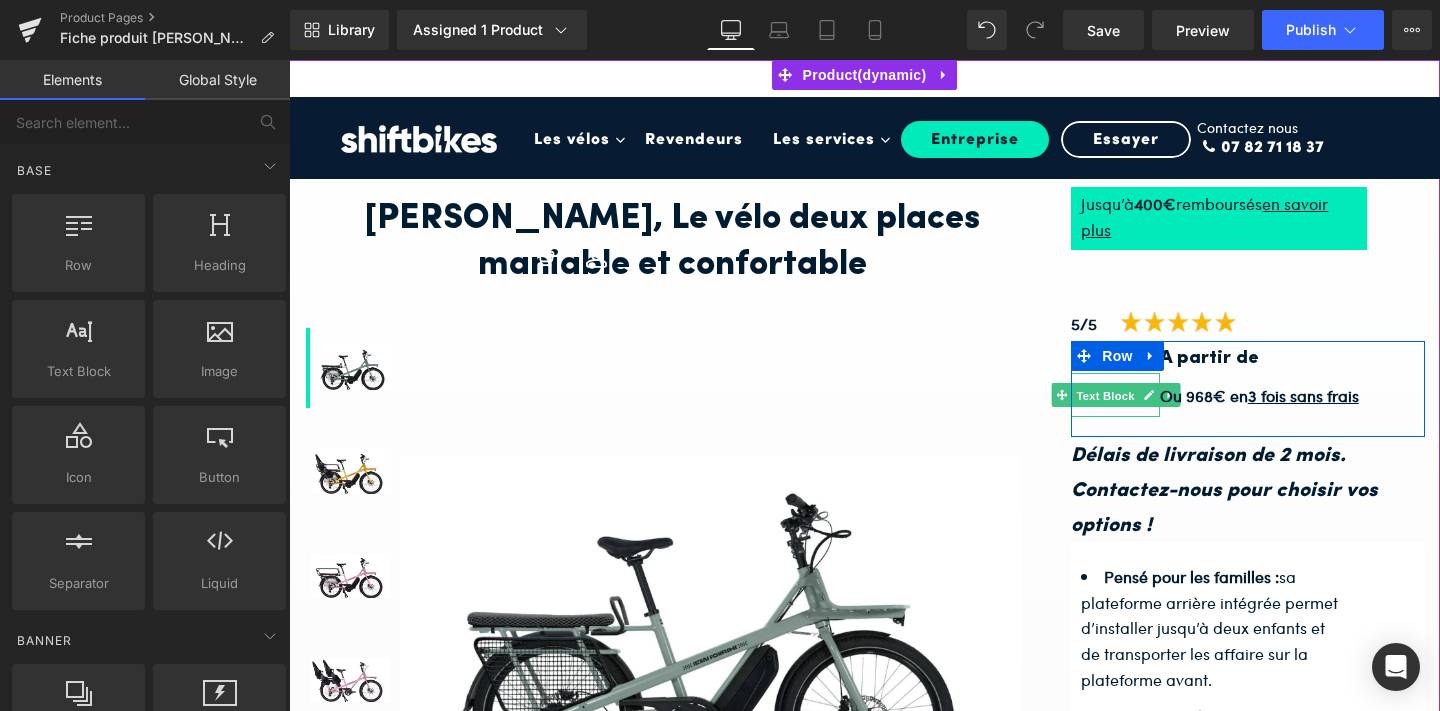 click on "Text Block" at bounding box center [1105, 396] 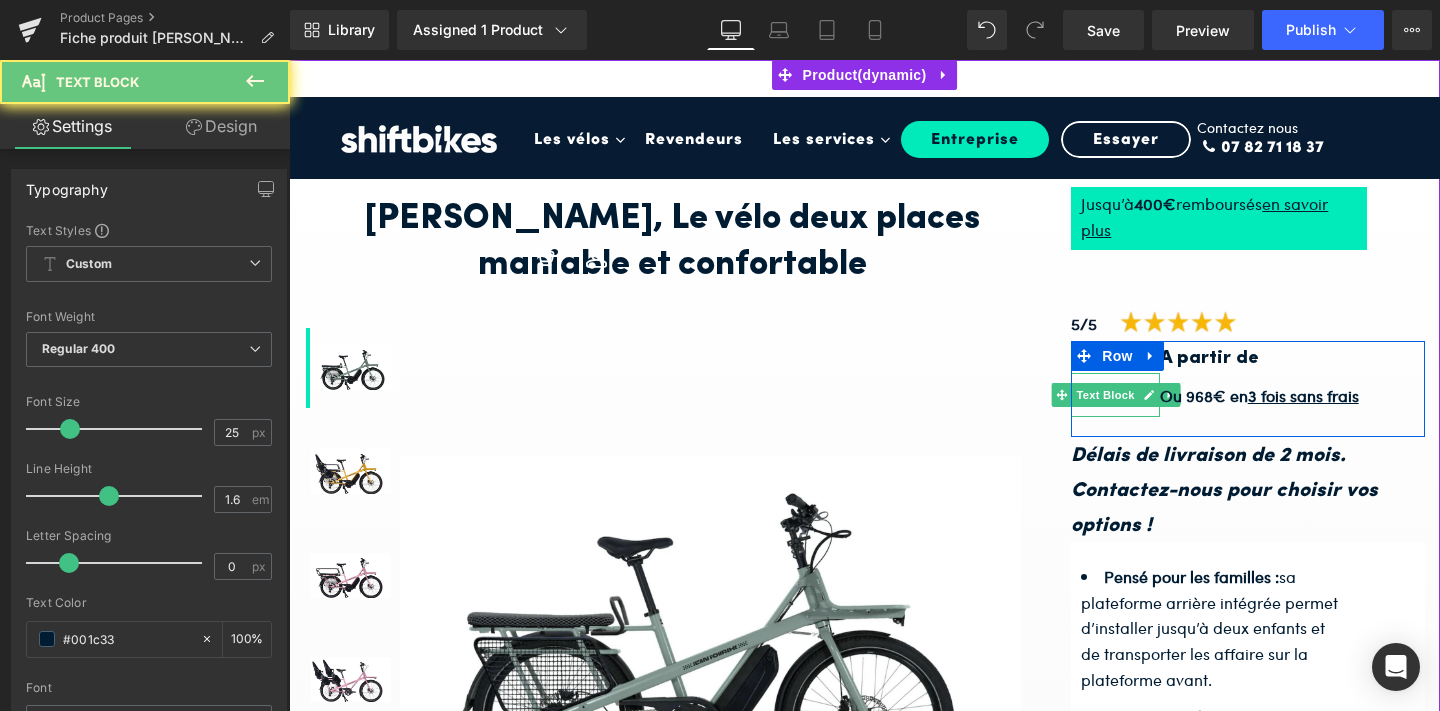 click on "2905€" at bounding box center (1110, 396) 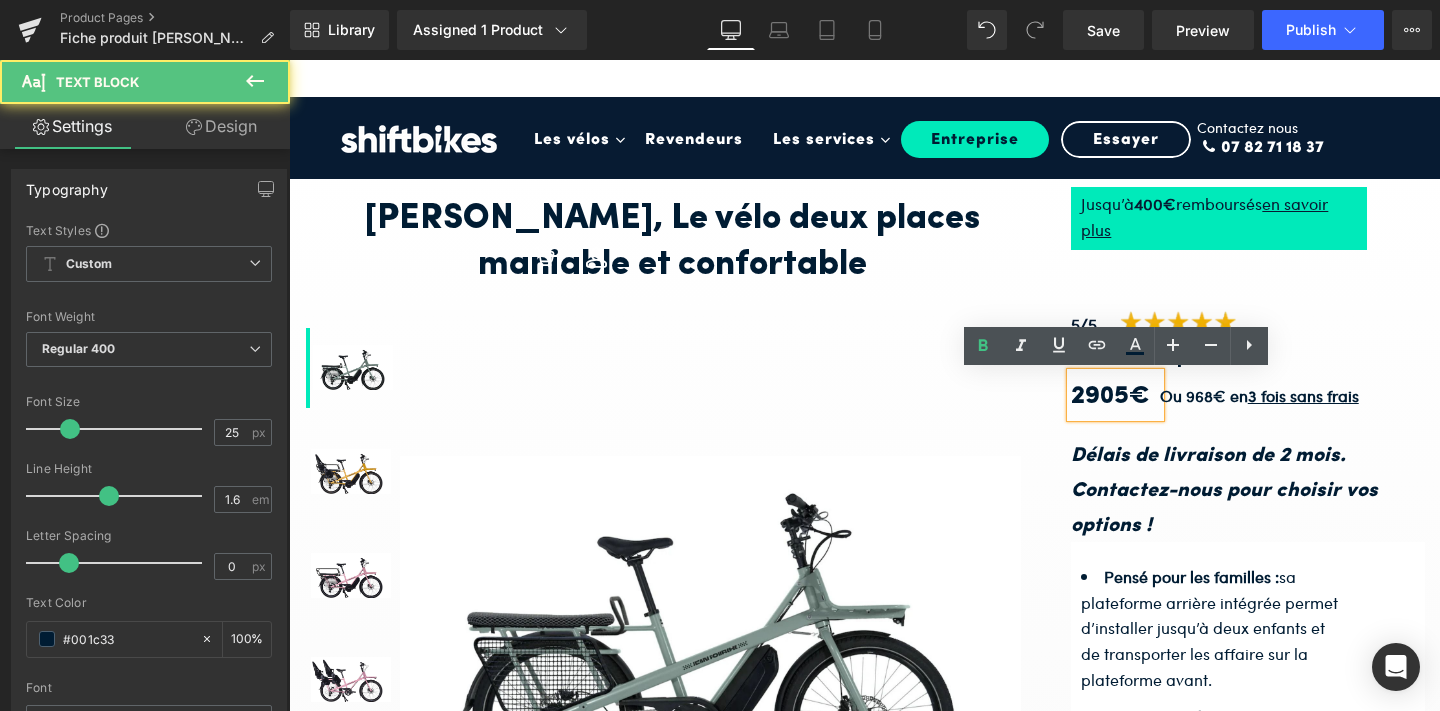 click on "2905€" at bounding box center [1110, 396] 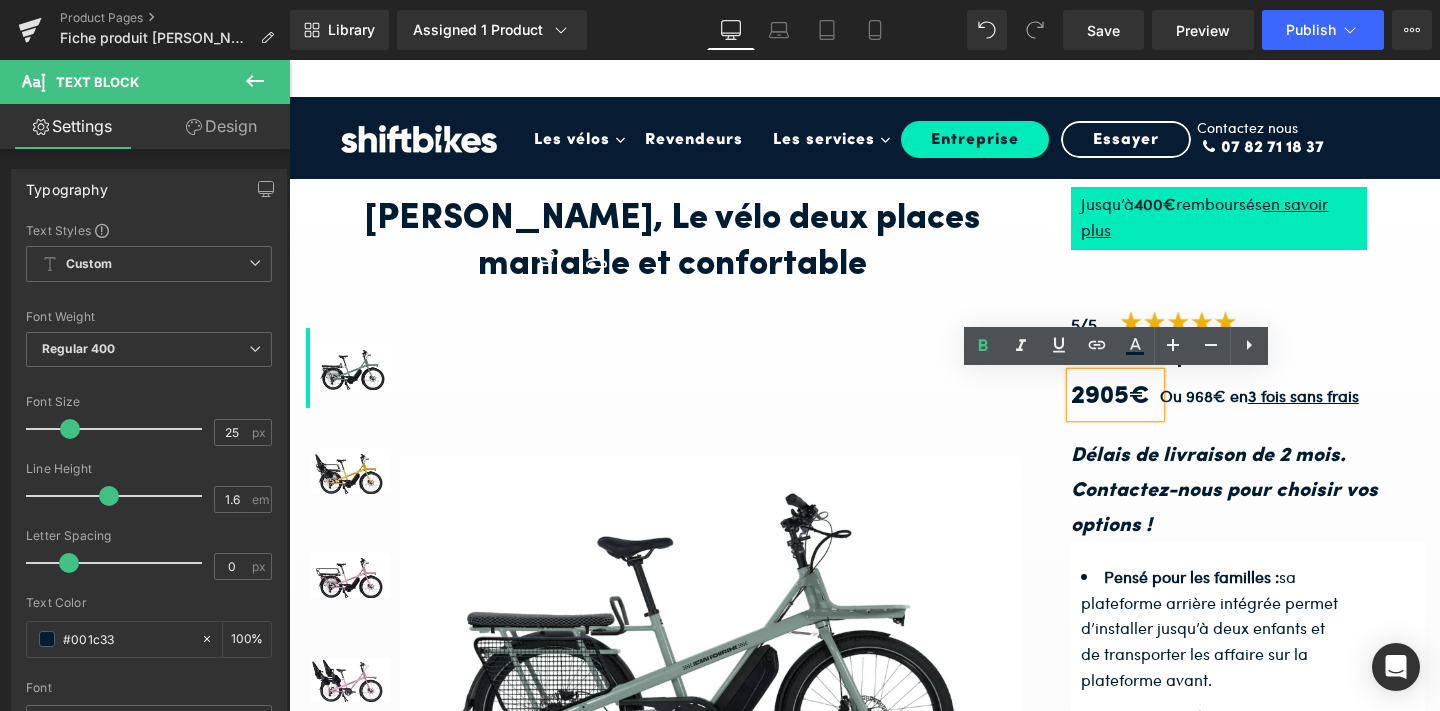 type 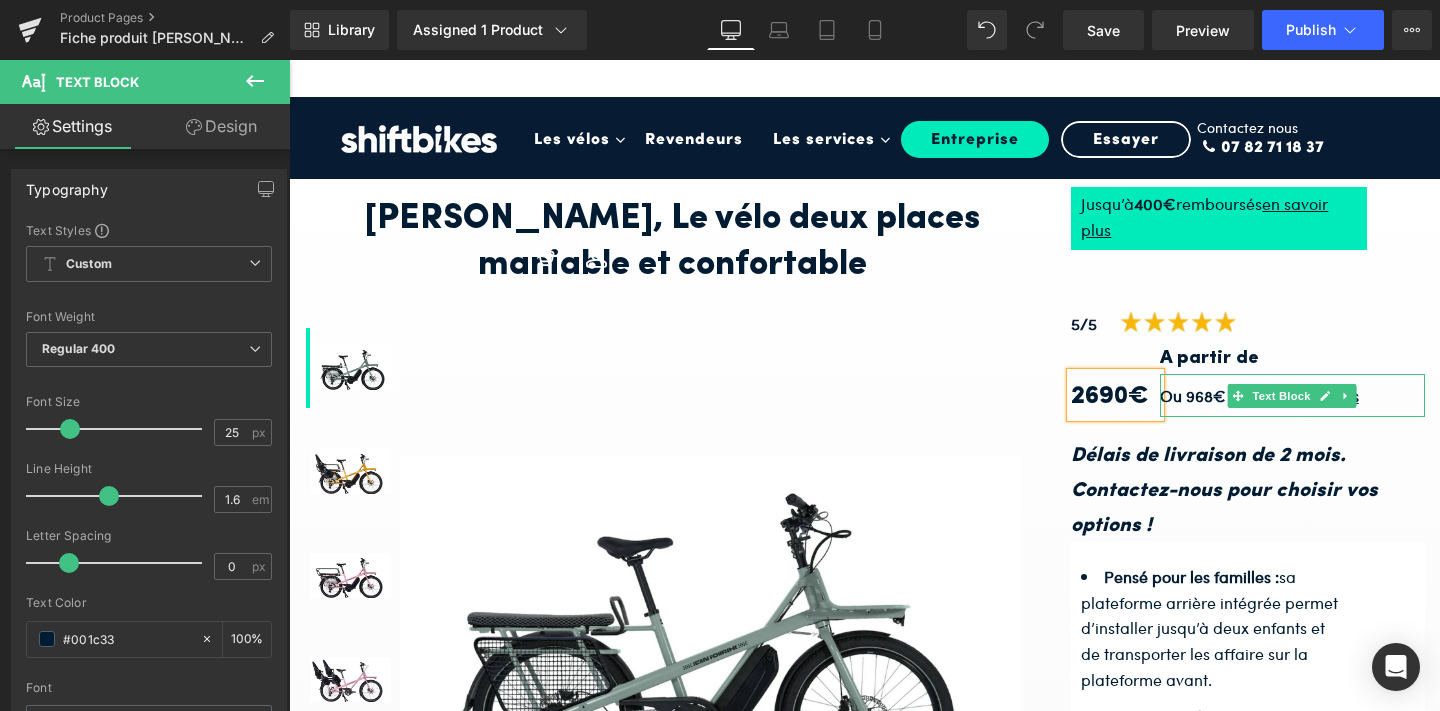 click on "Ou 968€ en  3 fois sans frais" at bounding box center [1292, 395] 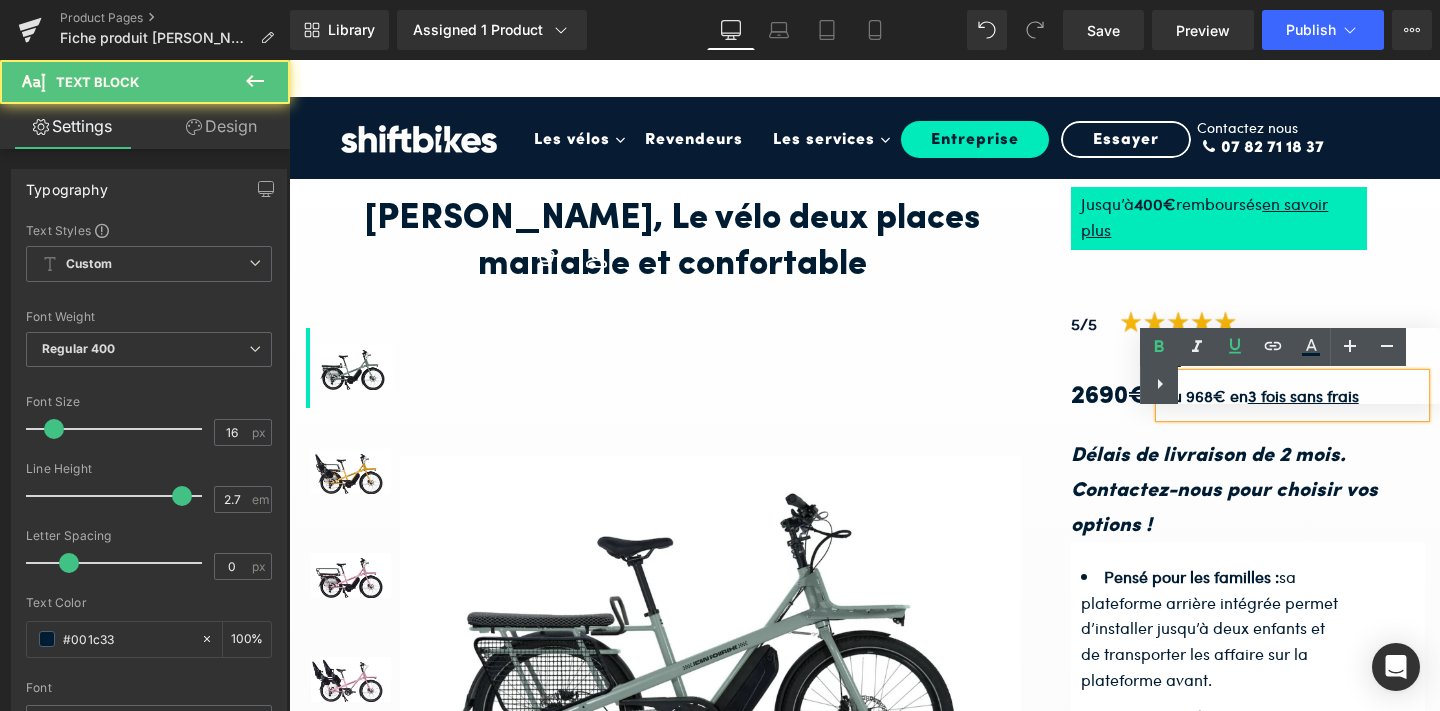 click on "Text Color Highlight Color #333333" at bounding box center (1290, 366) 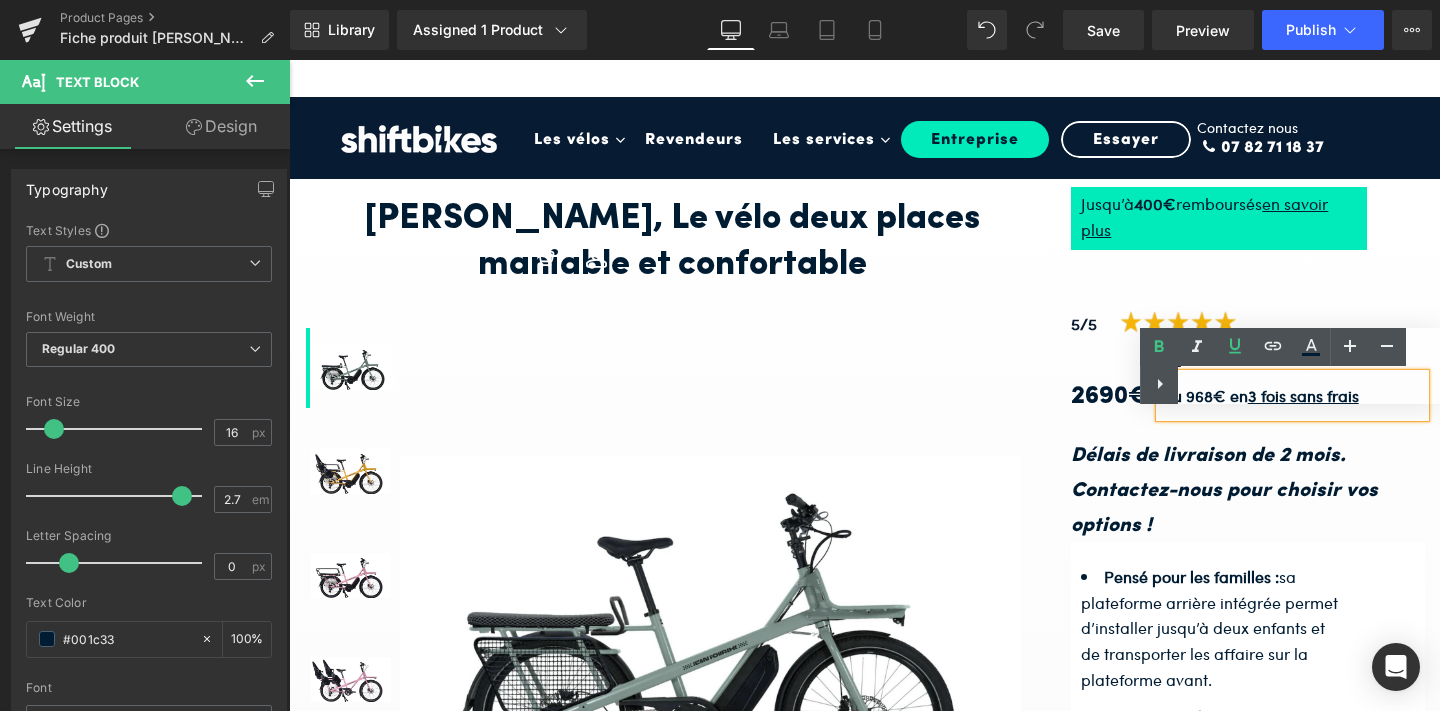 click on "Text Color Highlight Color #333333" at bounding box center [1290, 366] 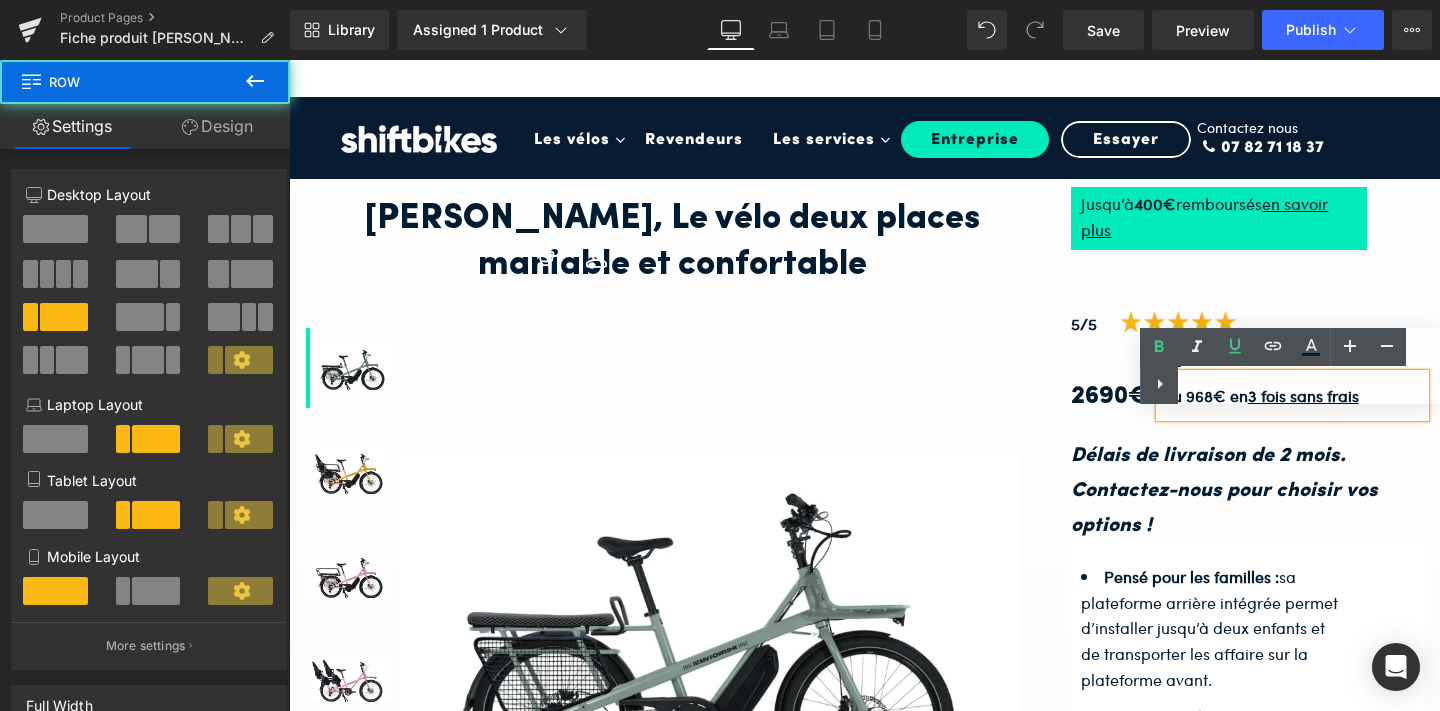 click on "Text Color Highlight Color #333333" at bounding box center (1290, 366) 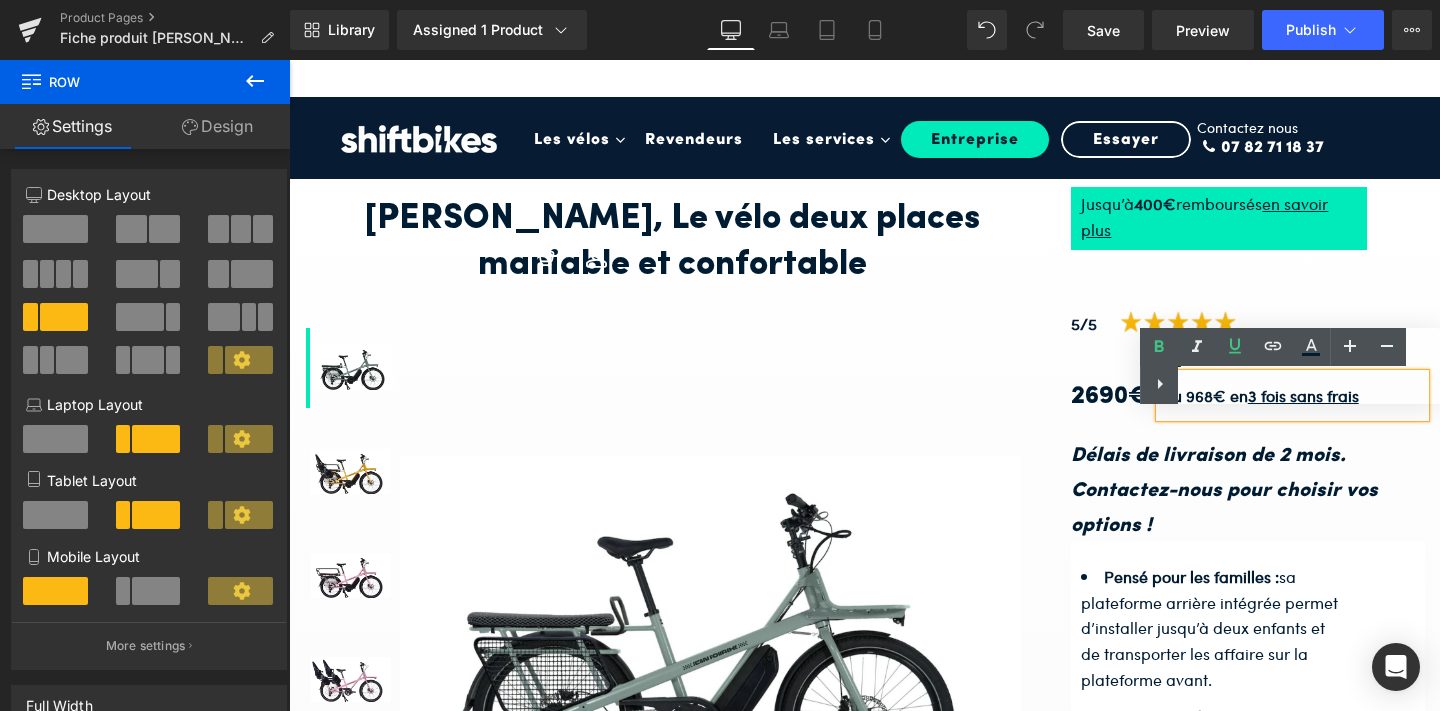 click on "Délais de livraison de 2 mois." at bounding box center (1208, 456) 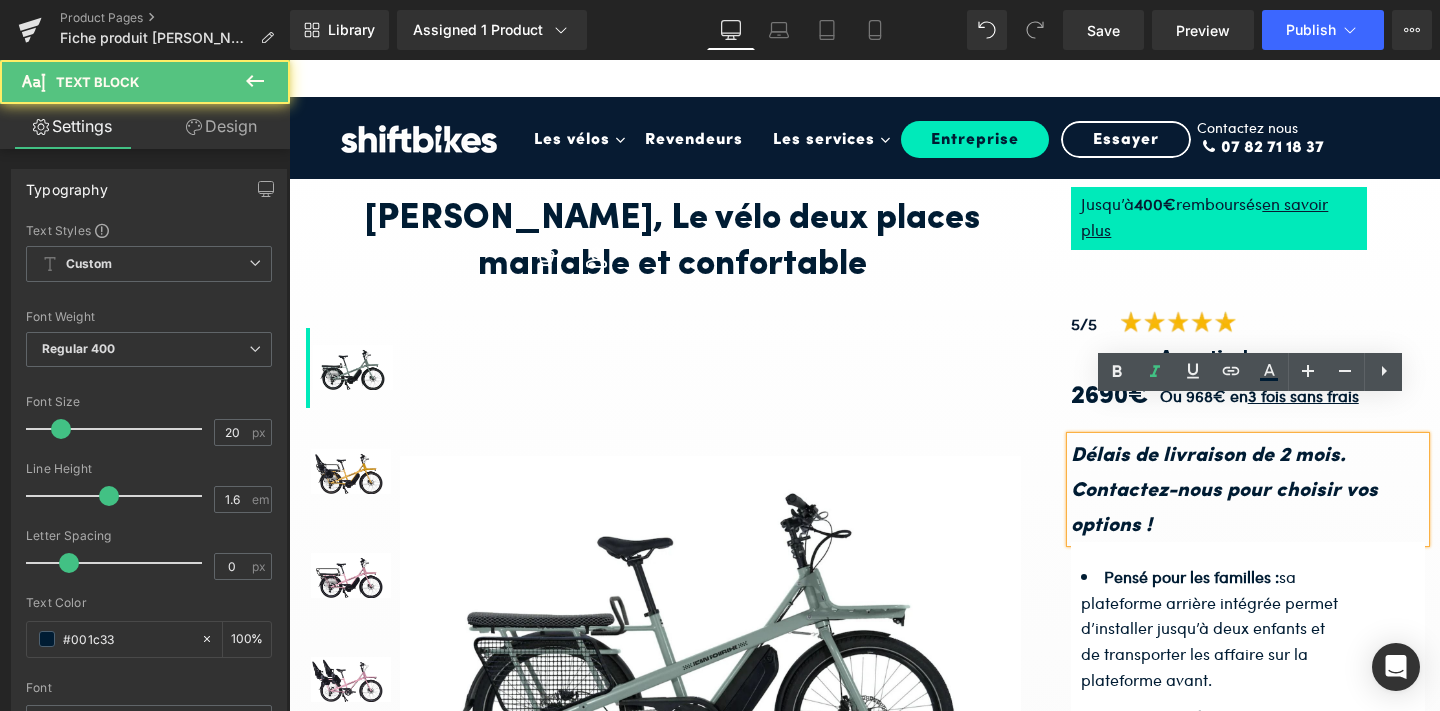 click on "Ou 968€ en  3 fois sans frais" at bounding box center [1259, 395] 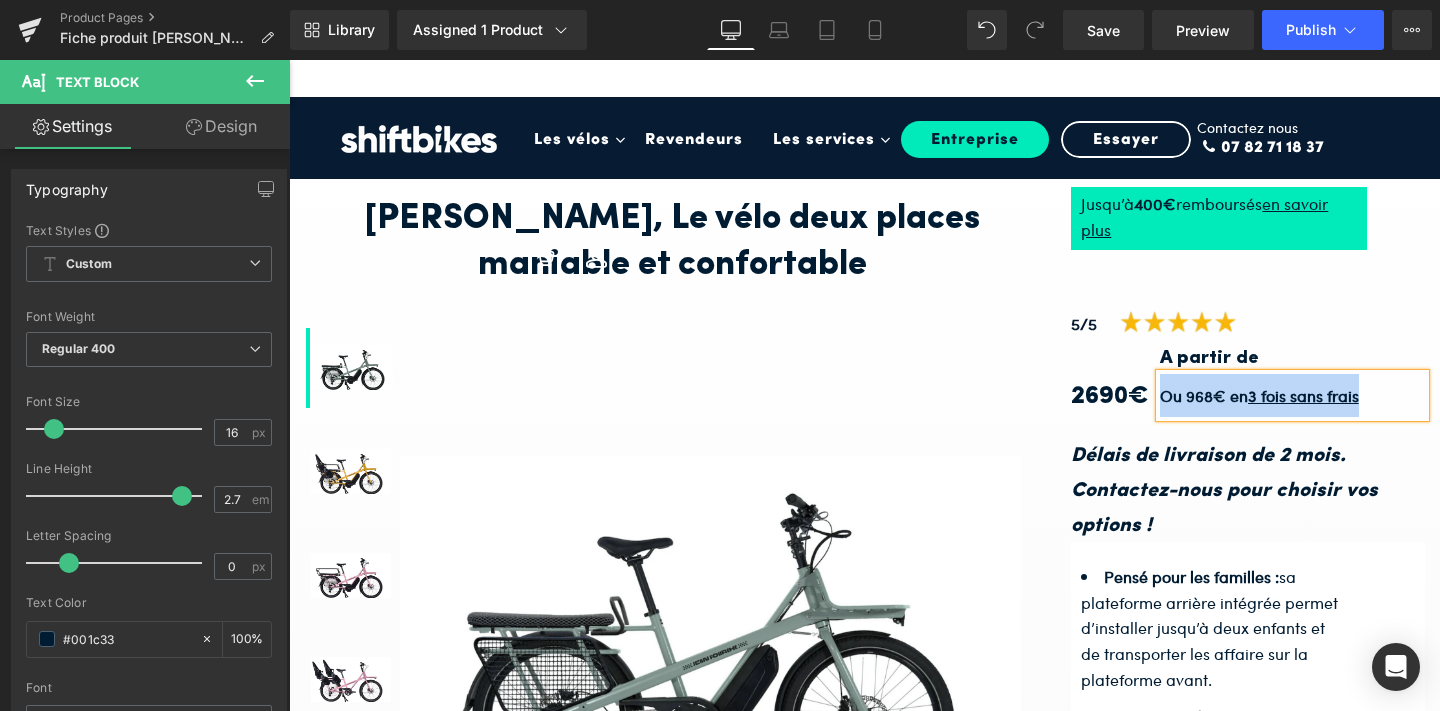 type 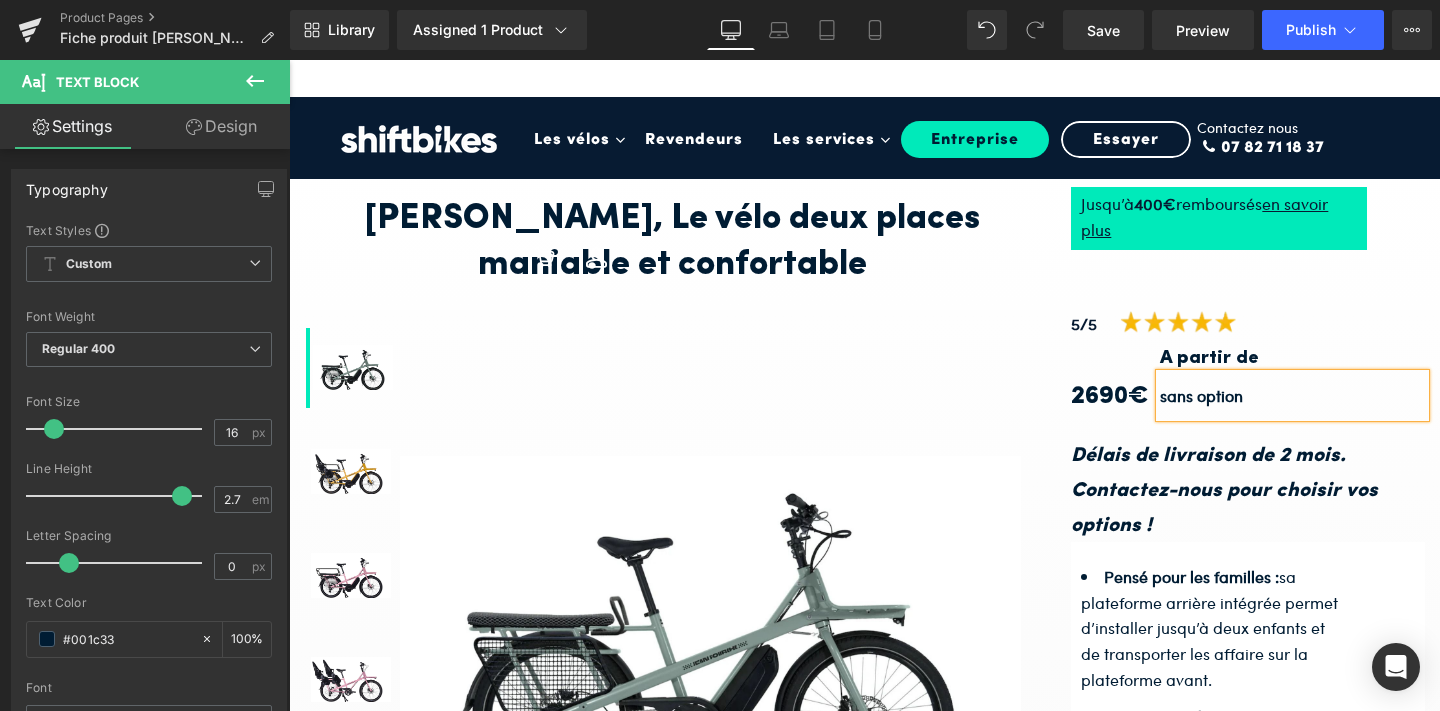 click on "sans option" at bounding box center [1201, 395] 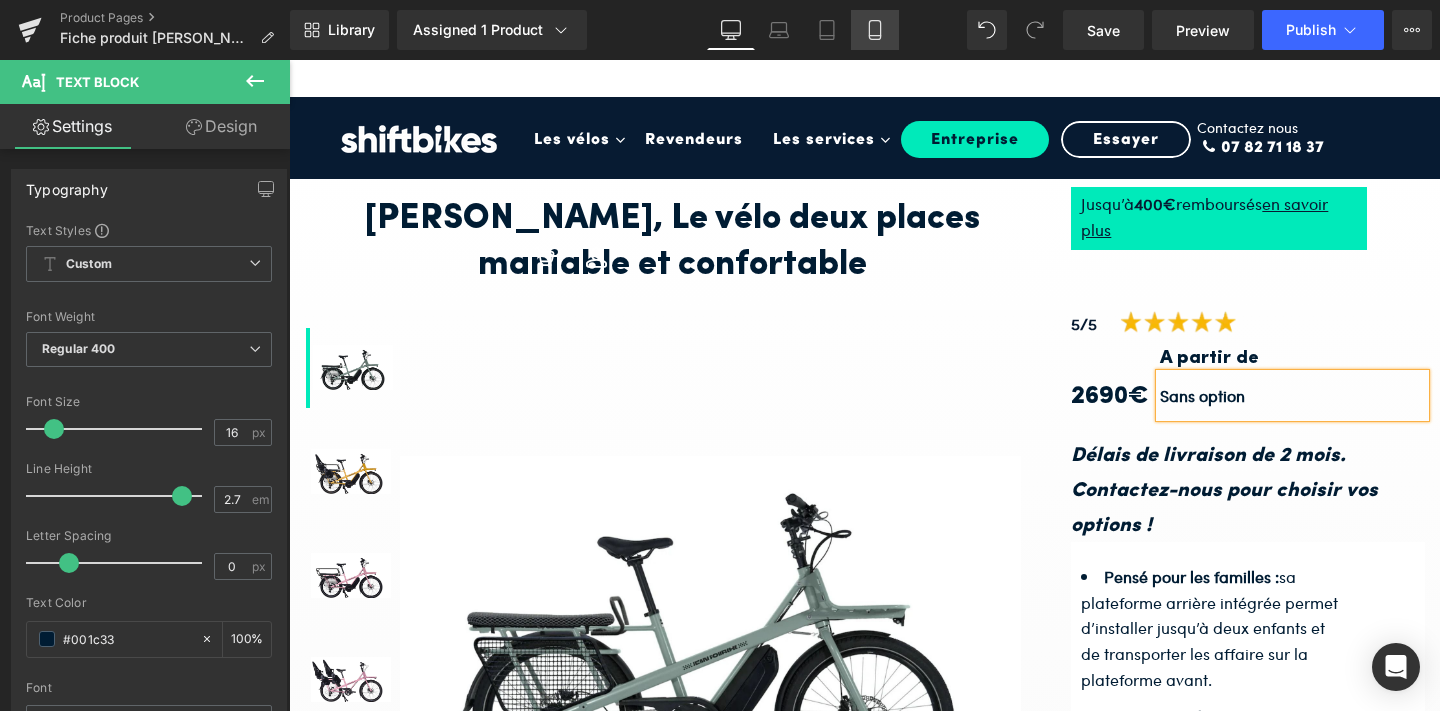 click 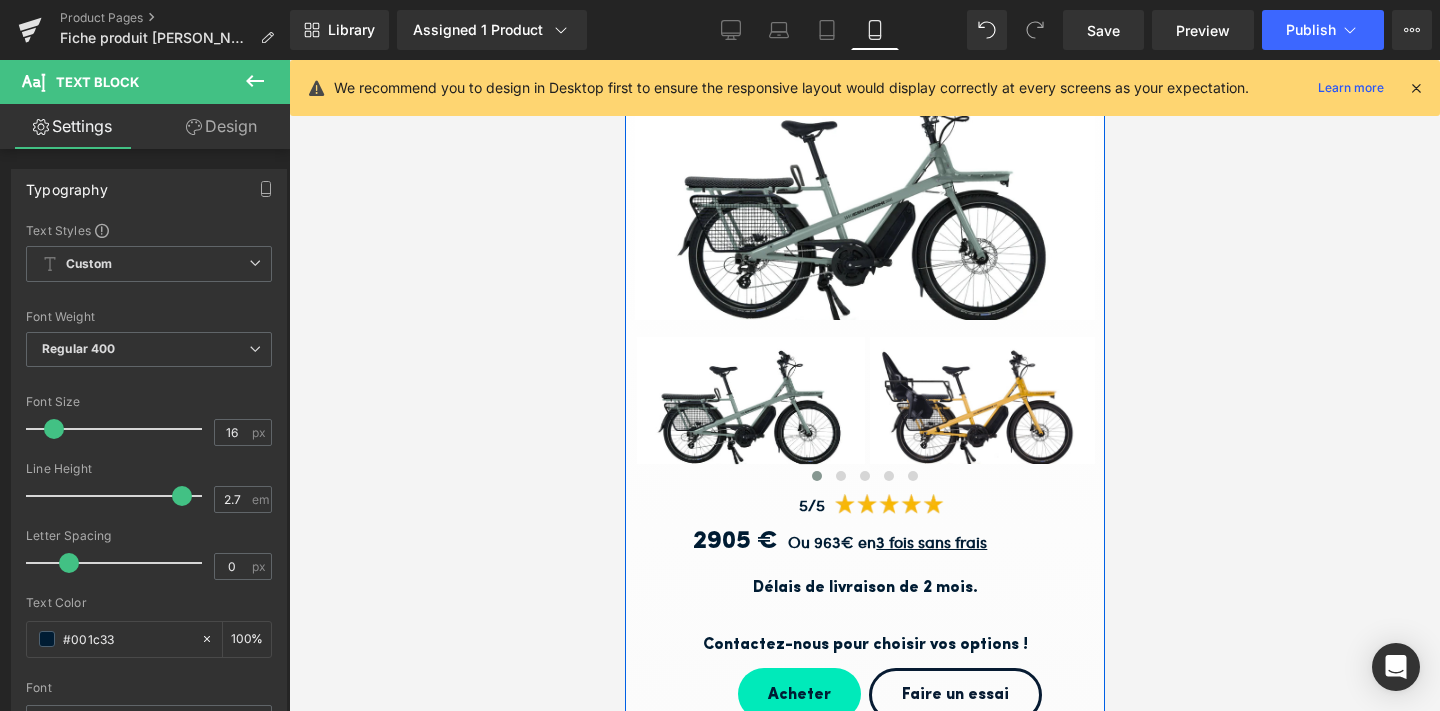 scroll, scrollTop: 242, scrollLeft: 0, axis: vertical 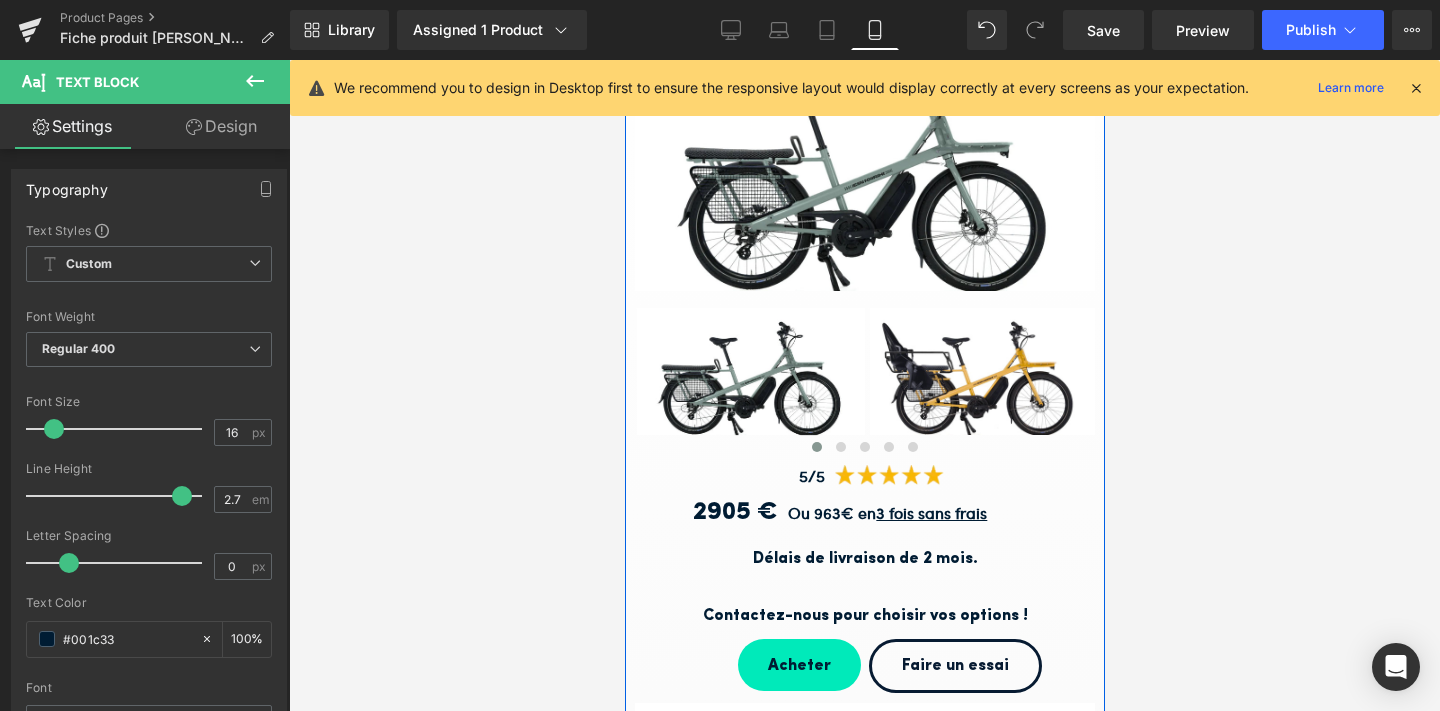 click on "Ou 963€ en  3 fois sans frais Text Block" at bounding box center [940, 513] 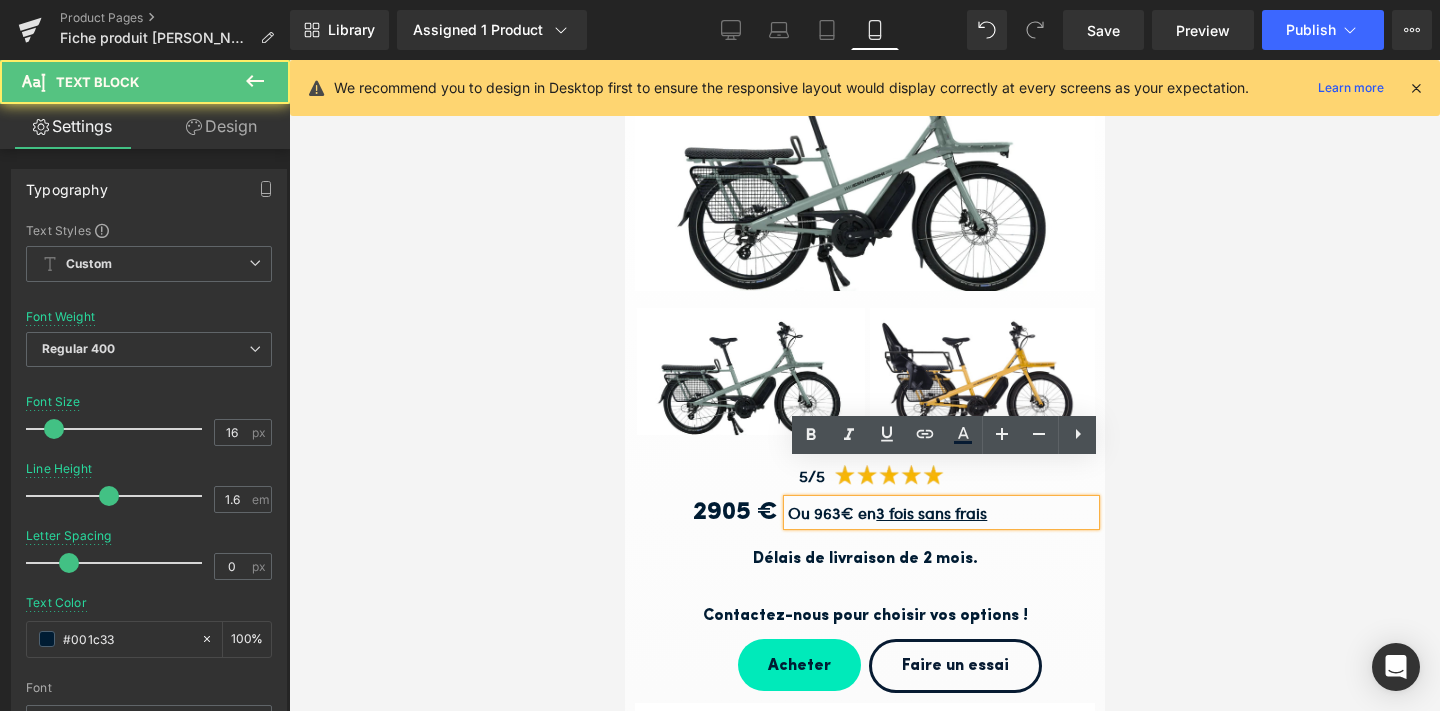 click on "Ou 963€ en  3 fois sans frais" at bounding box center (886, 512) 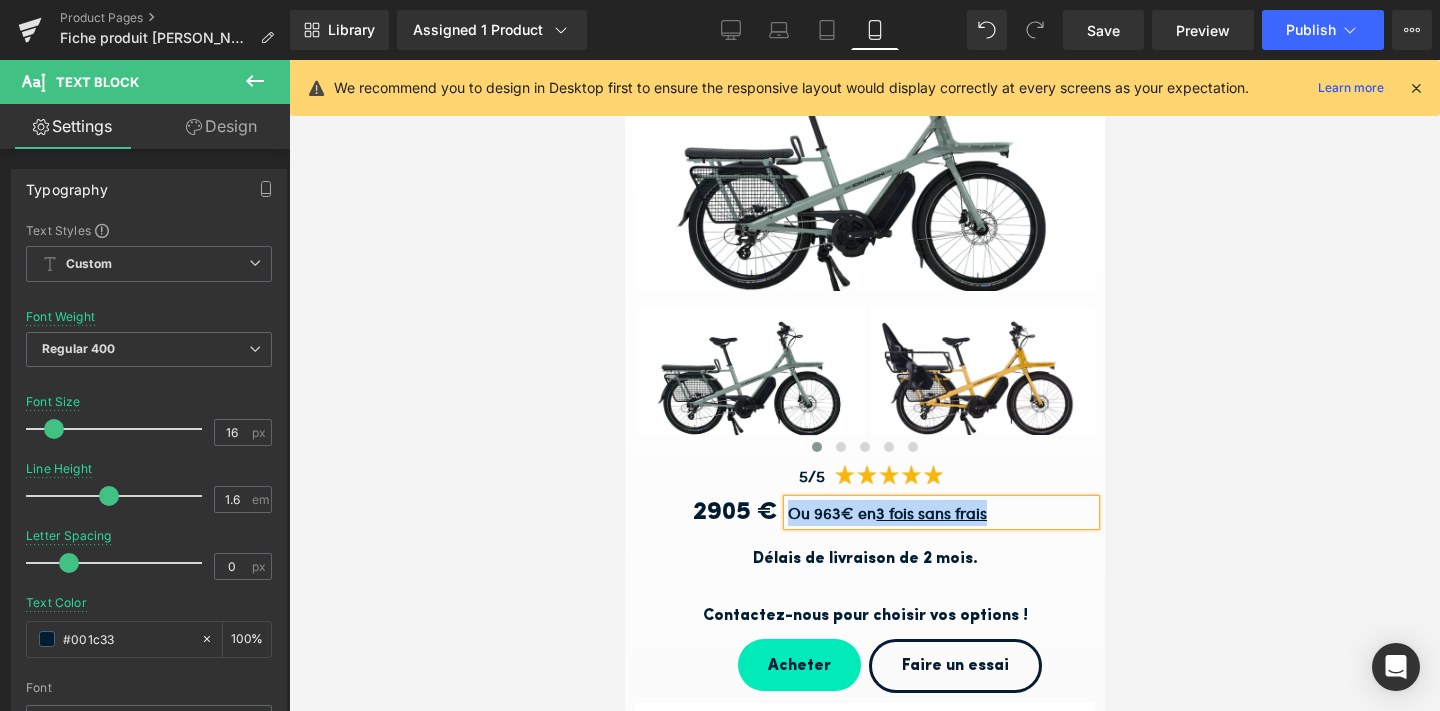 type 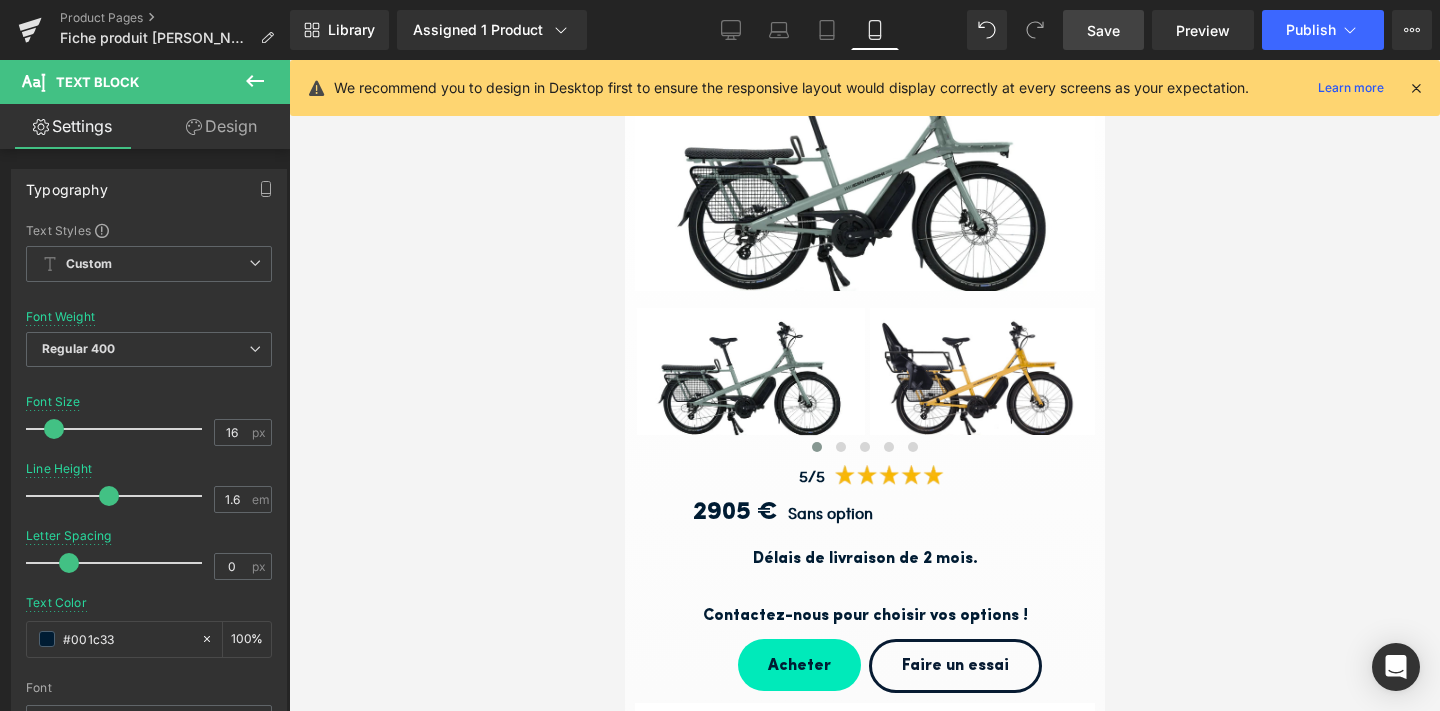 click on "Save" at bounding box center (1103, 30) 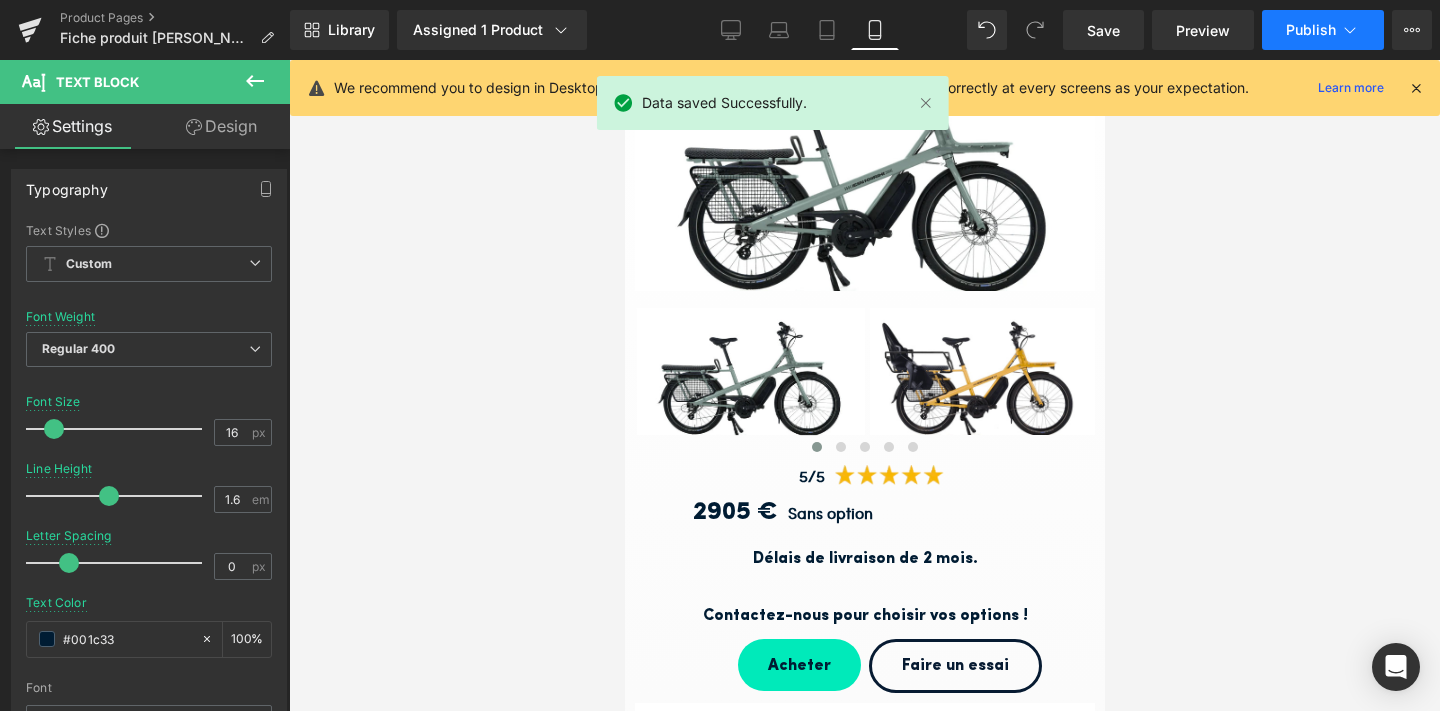 click on "Publish" at bounding box center (1311, 30) 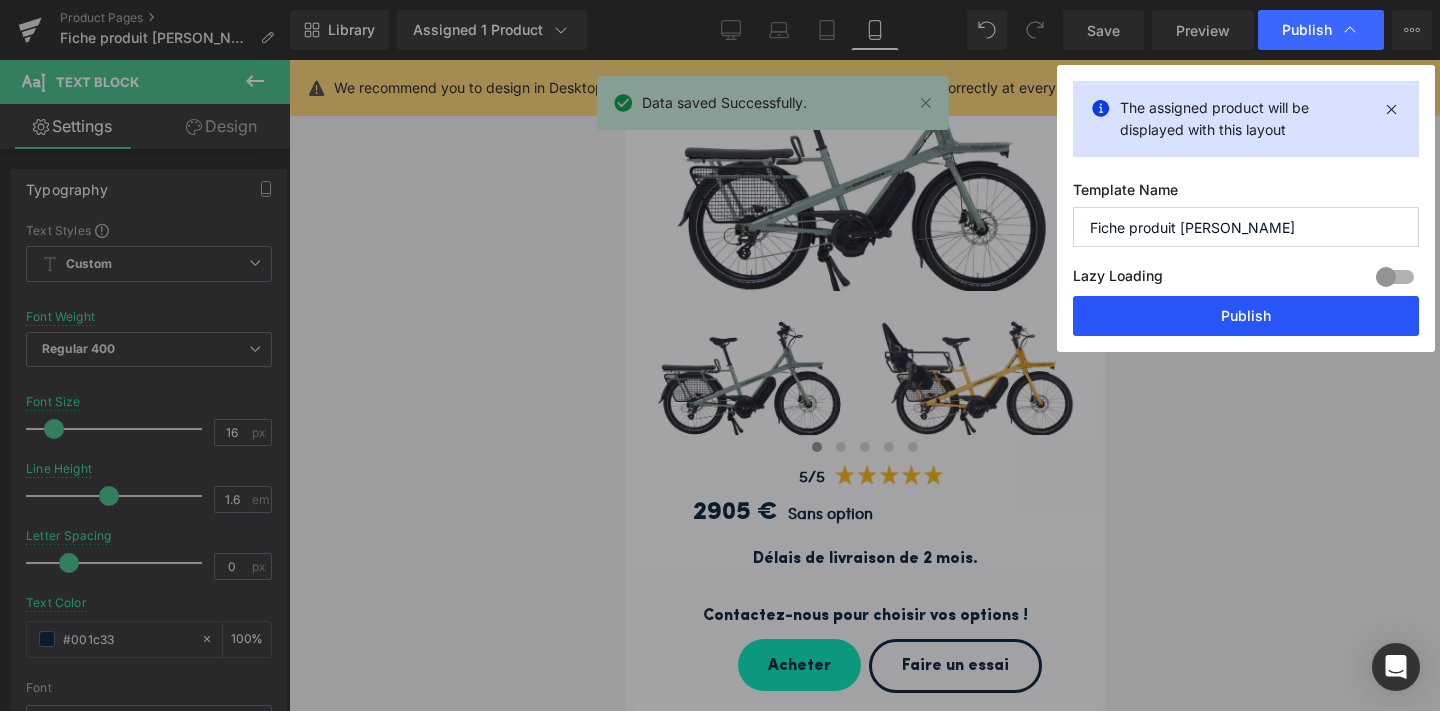 click on "Publish" at bounding box center [1246, 316] 